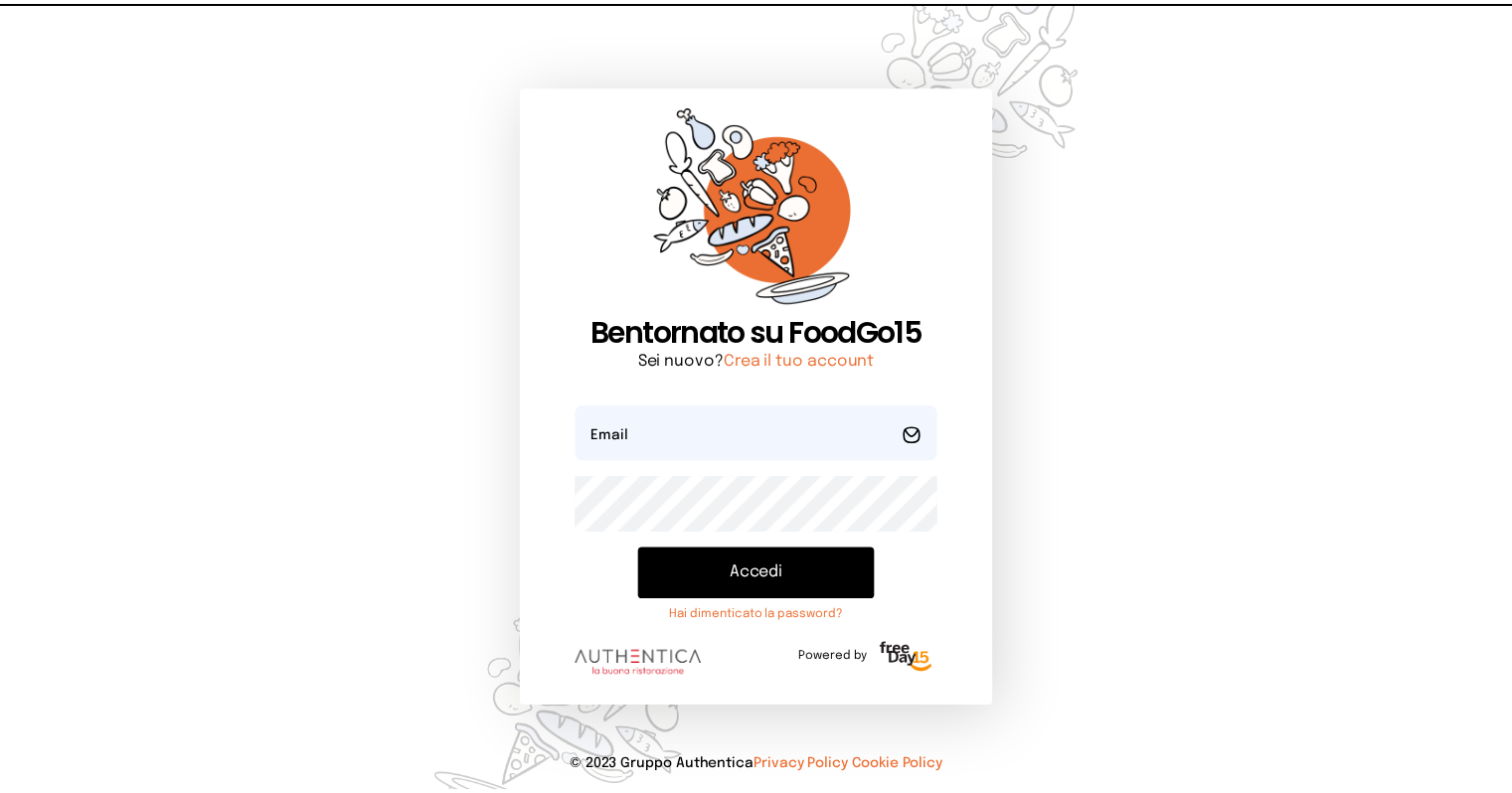 scroll, scrollTop: 0, scrollLeft: 0, axis: both 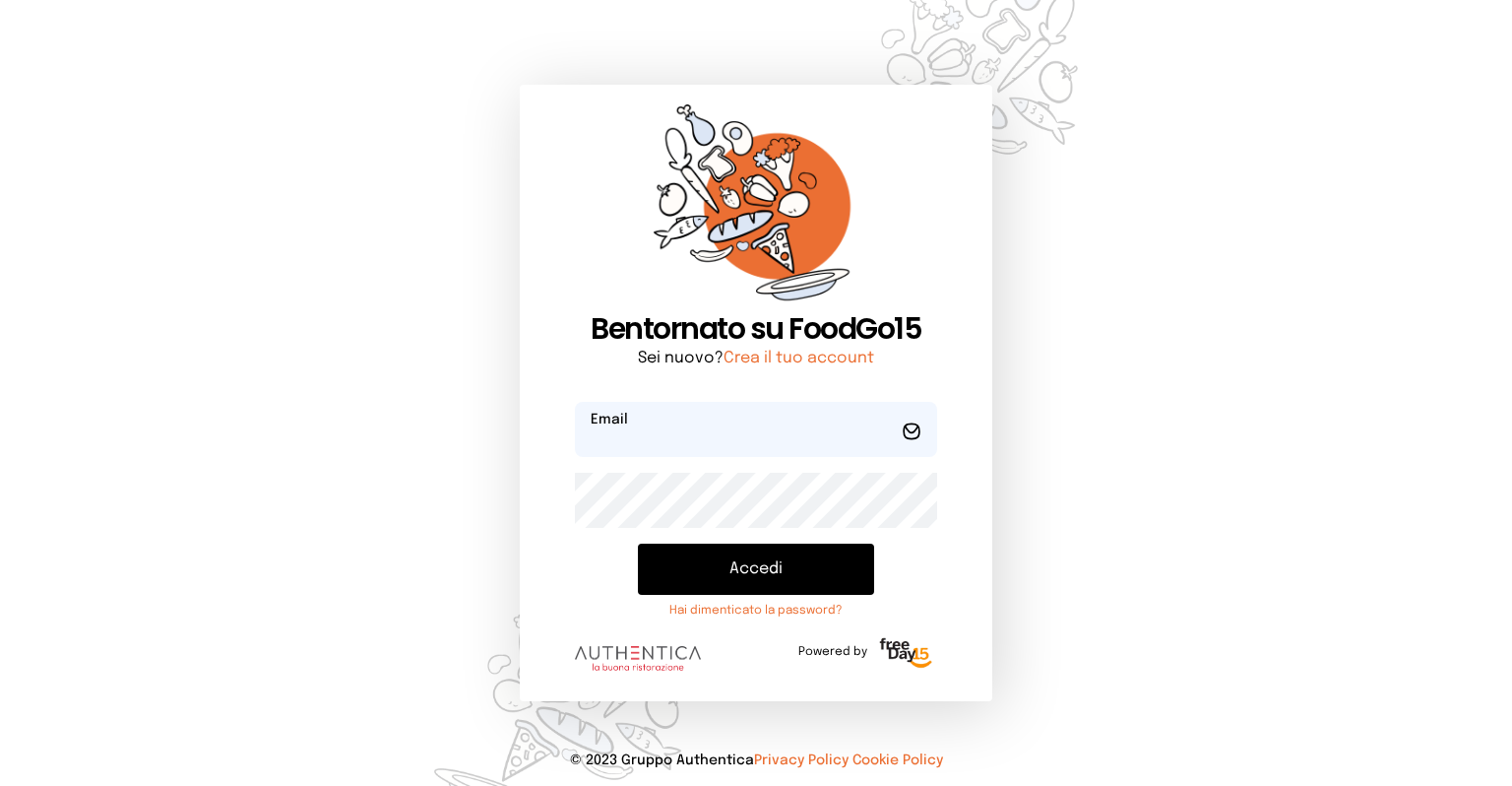 click at bounding box center [756, 429] 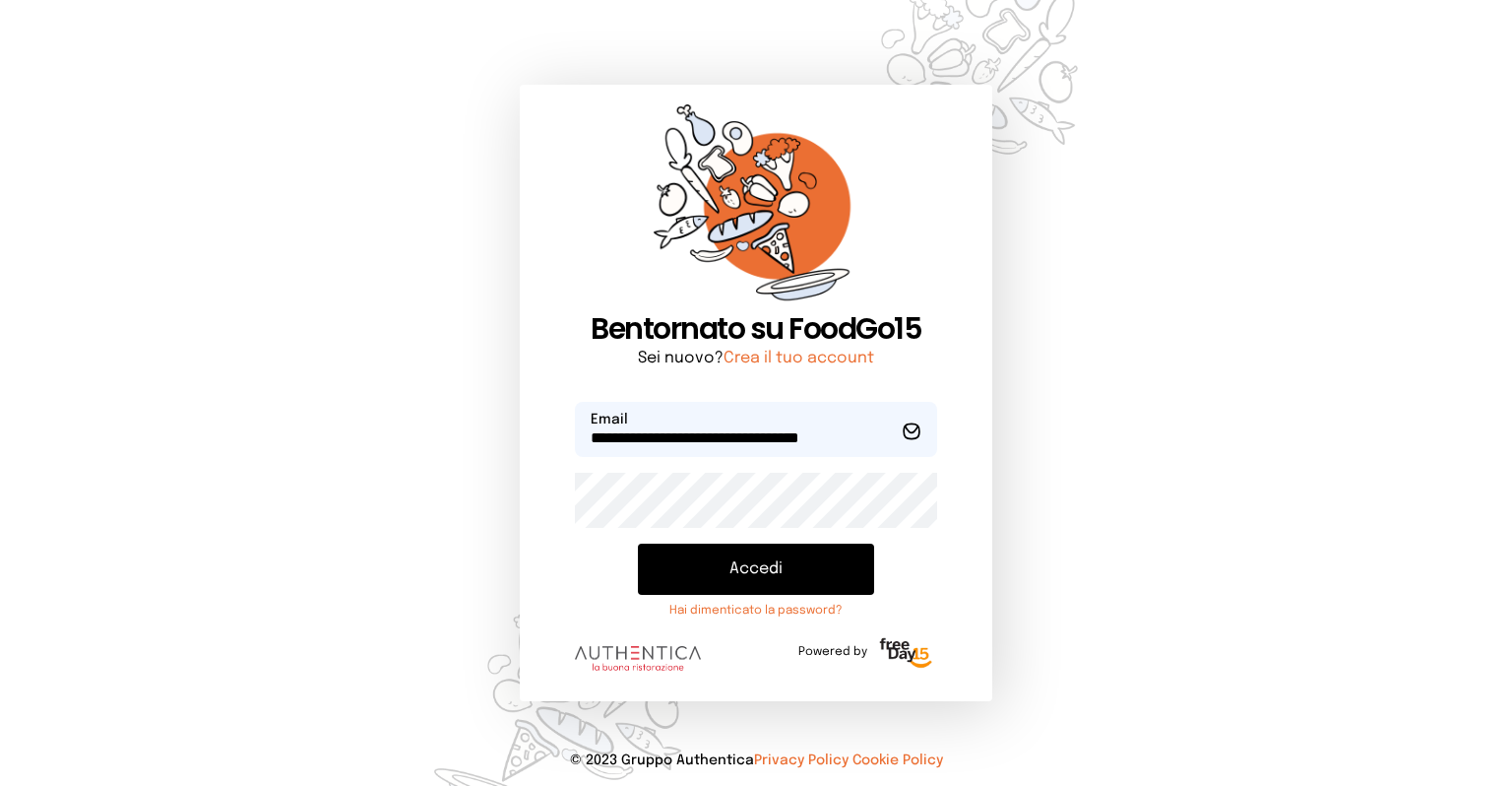 type on "**********" 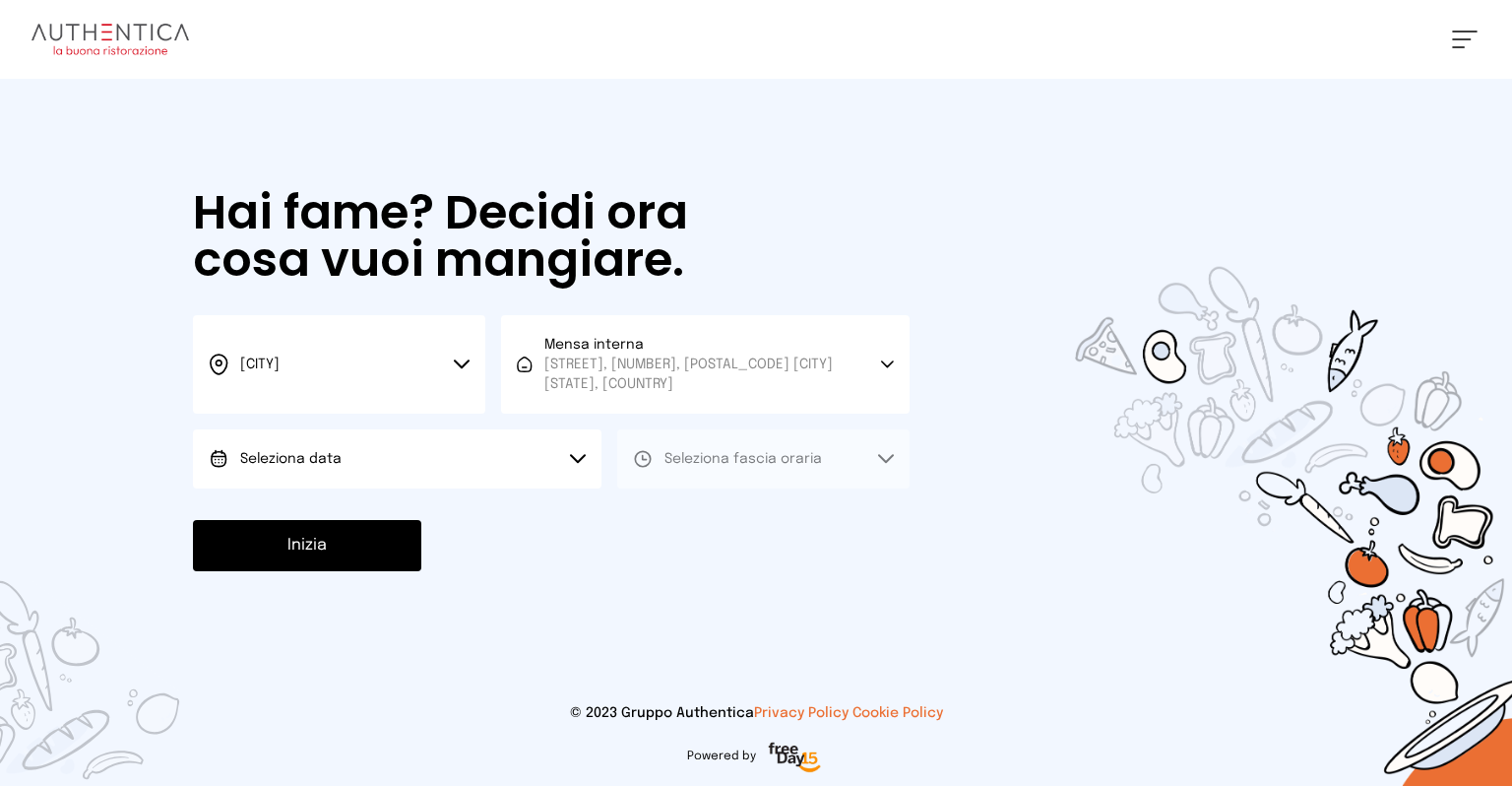 click on "Seleziona data" at bounding box center (397, 459) 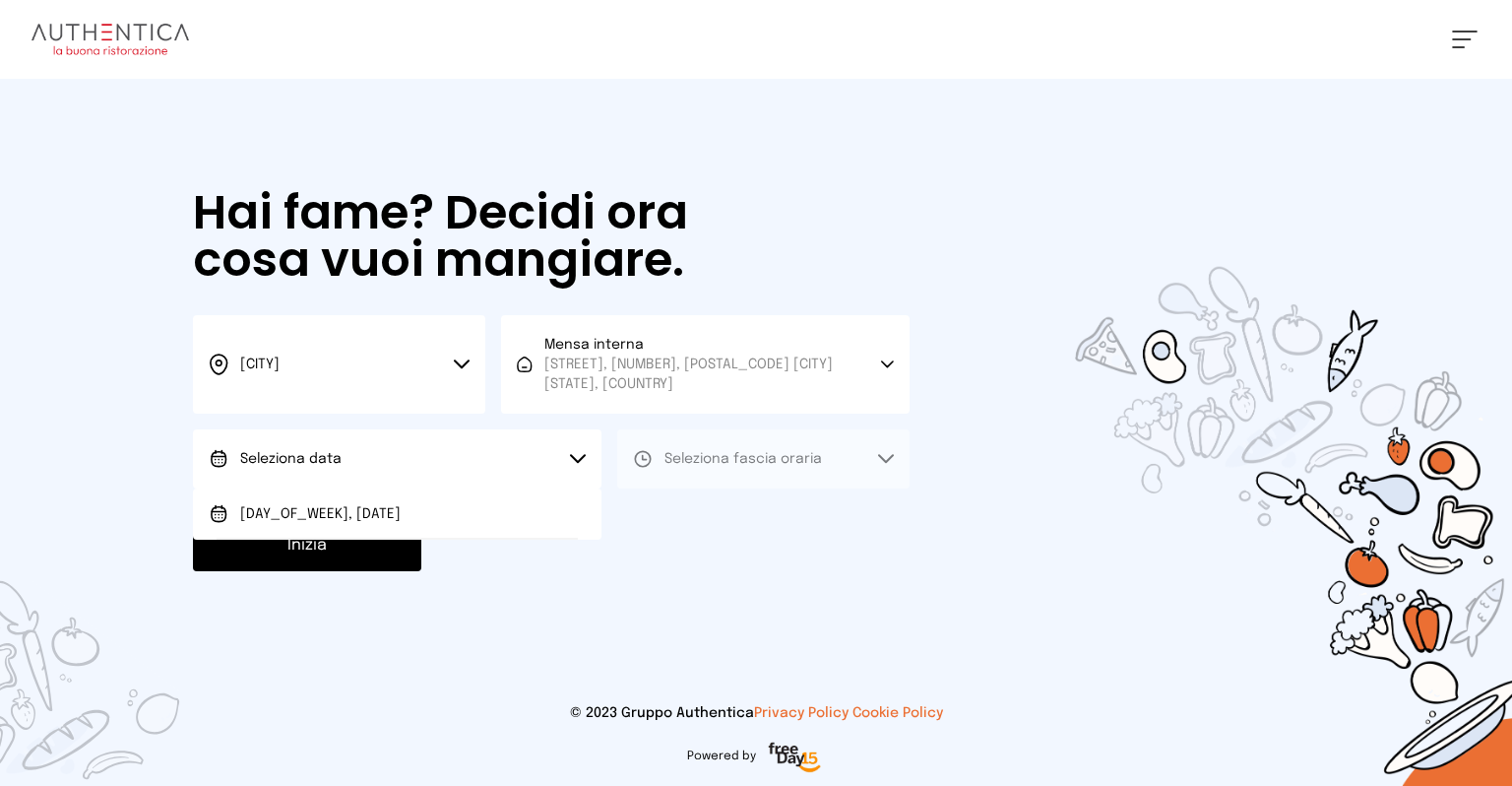 click on "[DAY_OF_WEEK], [DATE]" at bounding box center [397, 514] 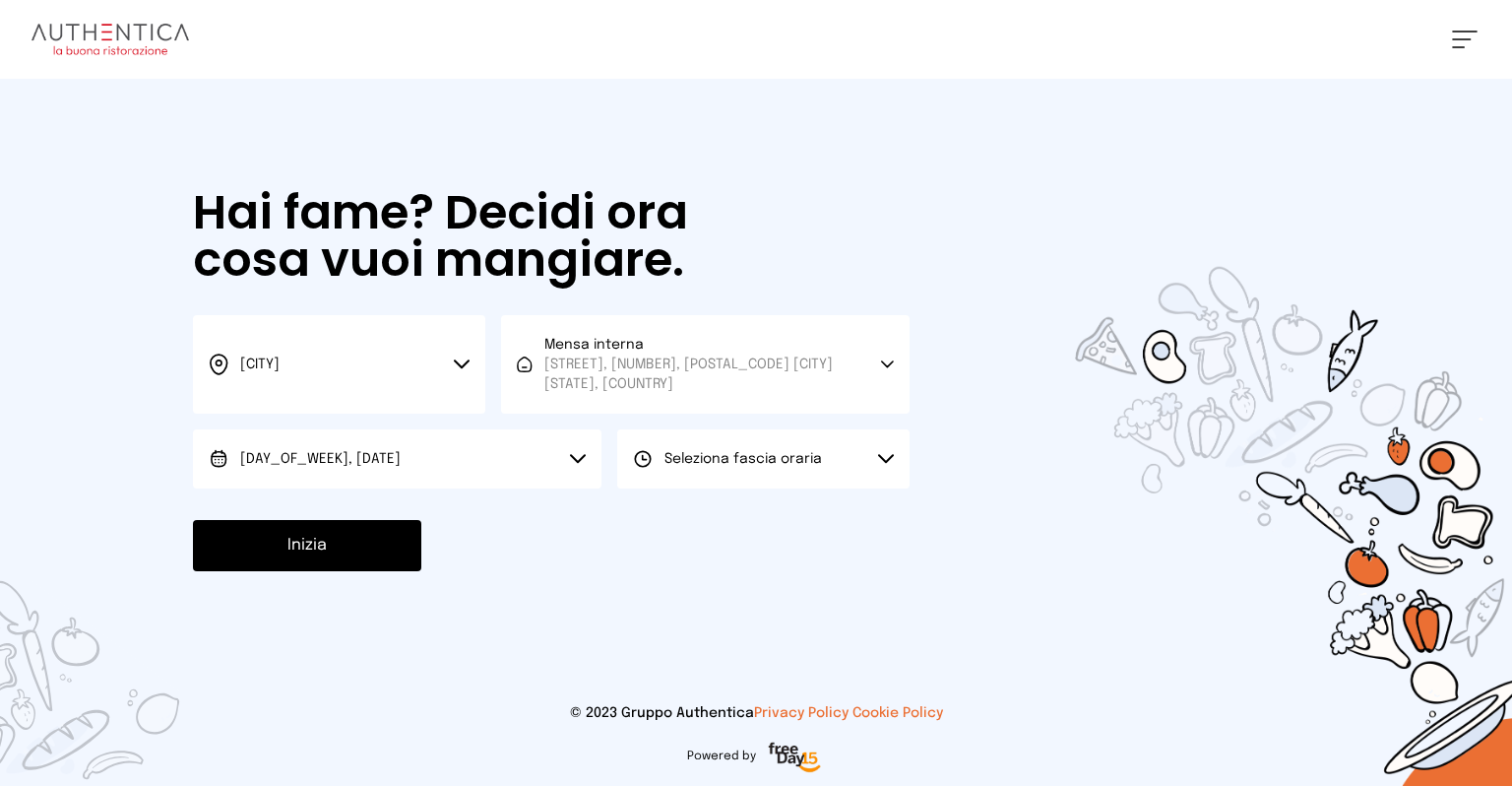 click on "Seleziona fascia oraria" at bounding box center [763, 459] 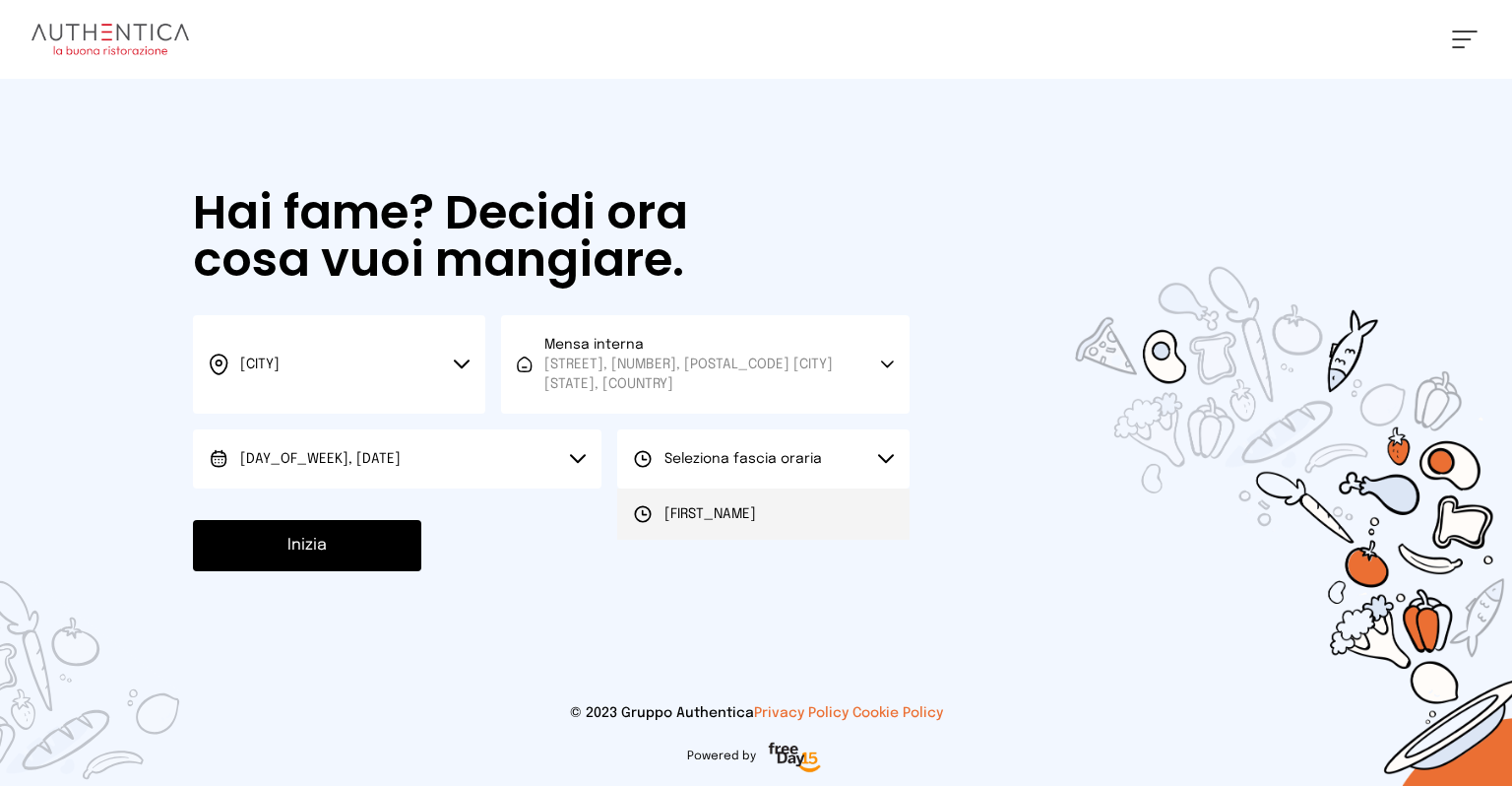 click on "[FIRST_NAME]" at bounding box center (694, 514) 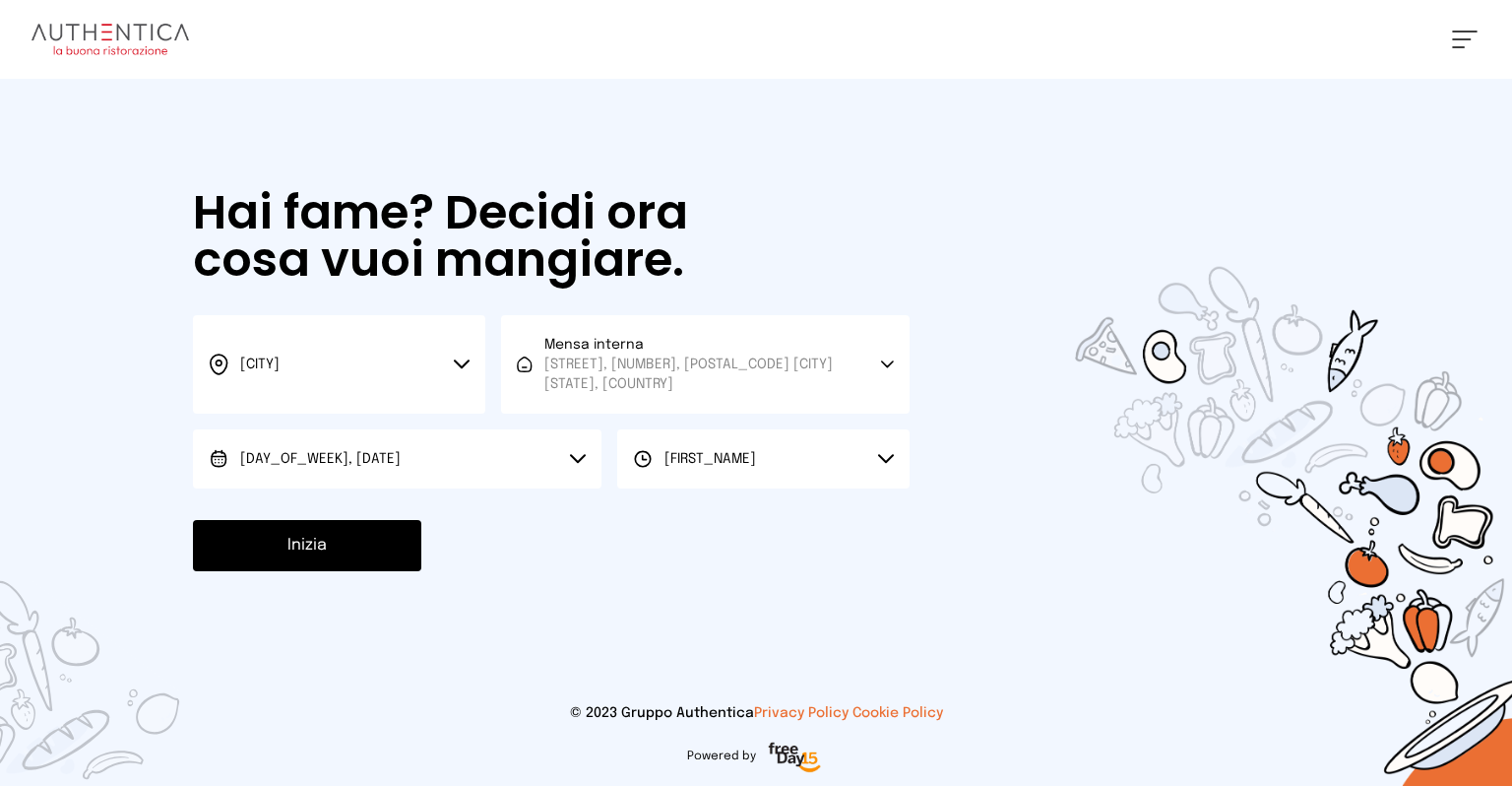 click on "Inizia" at bounding box center (307, 546) 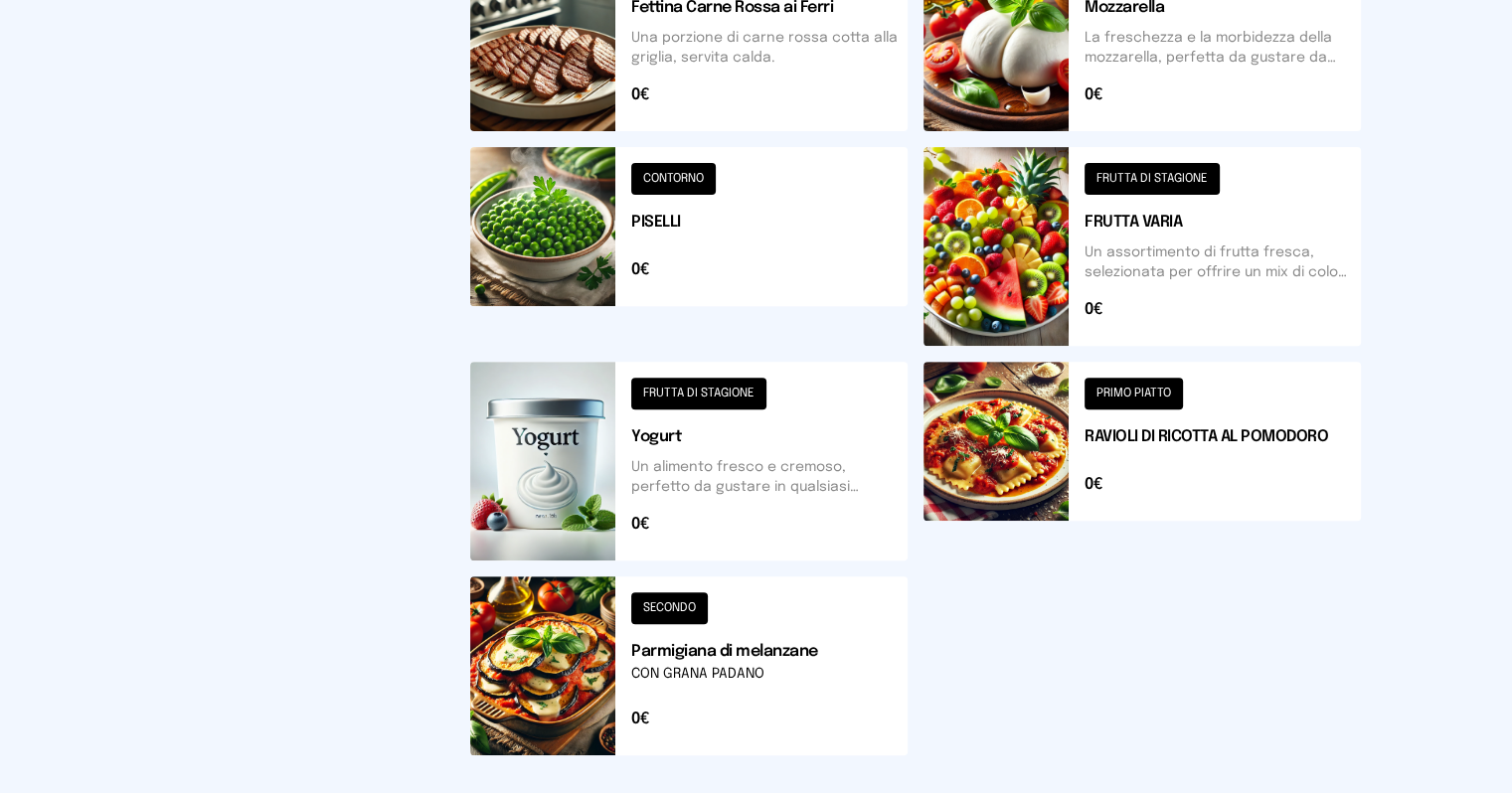 scroll, scrollTop: 199, scrollLeft: 0, axis: vertical 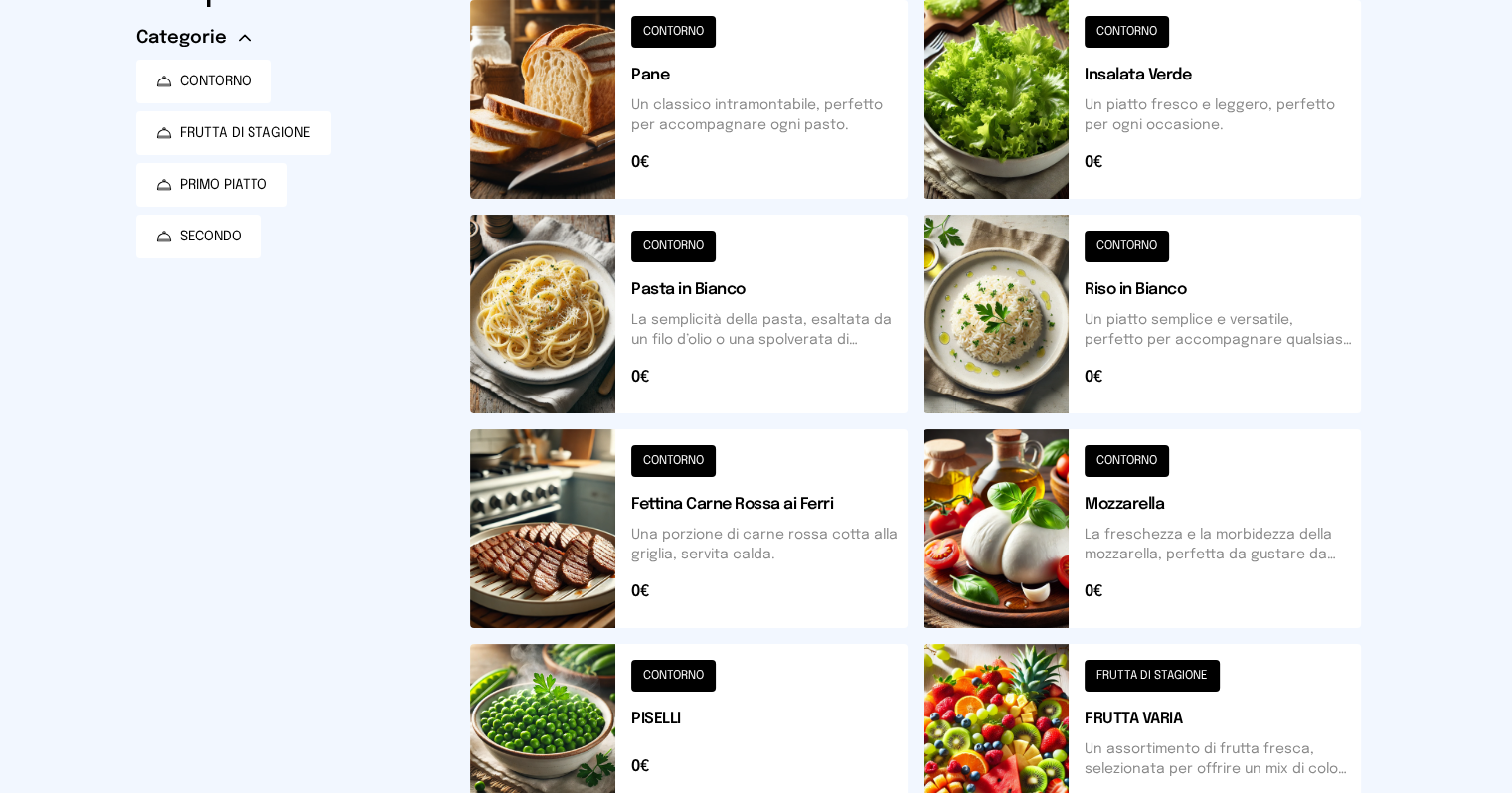 click at bounding box center (1142, 314) 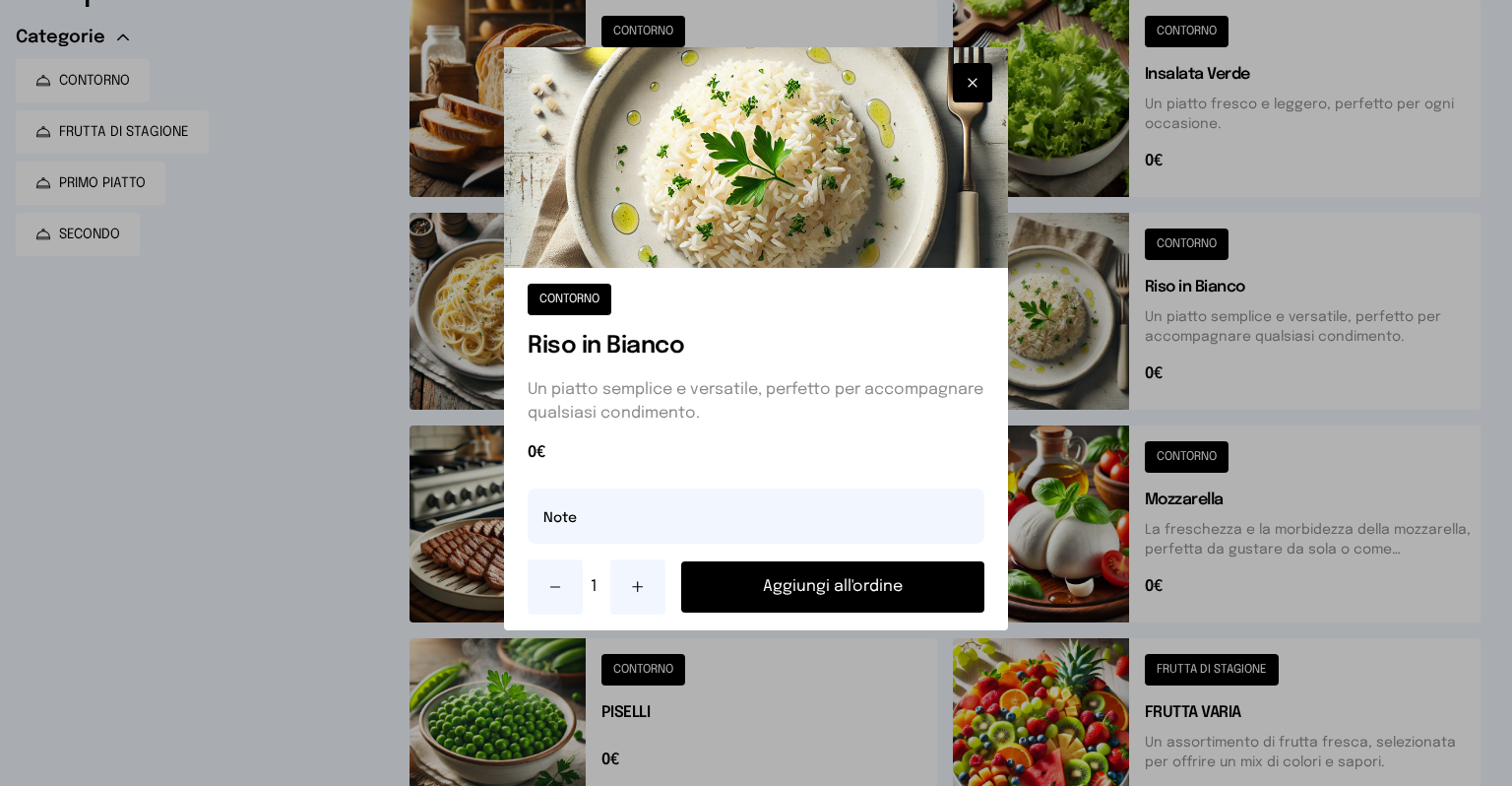 drag, startPoint x: 812, startPoint y: 583, endPoint x: 832, endPoint y: 573, distance: 22.36068 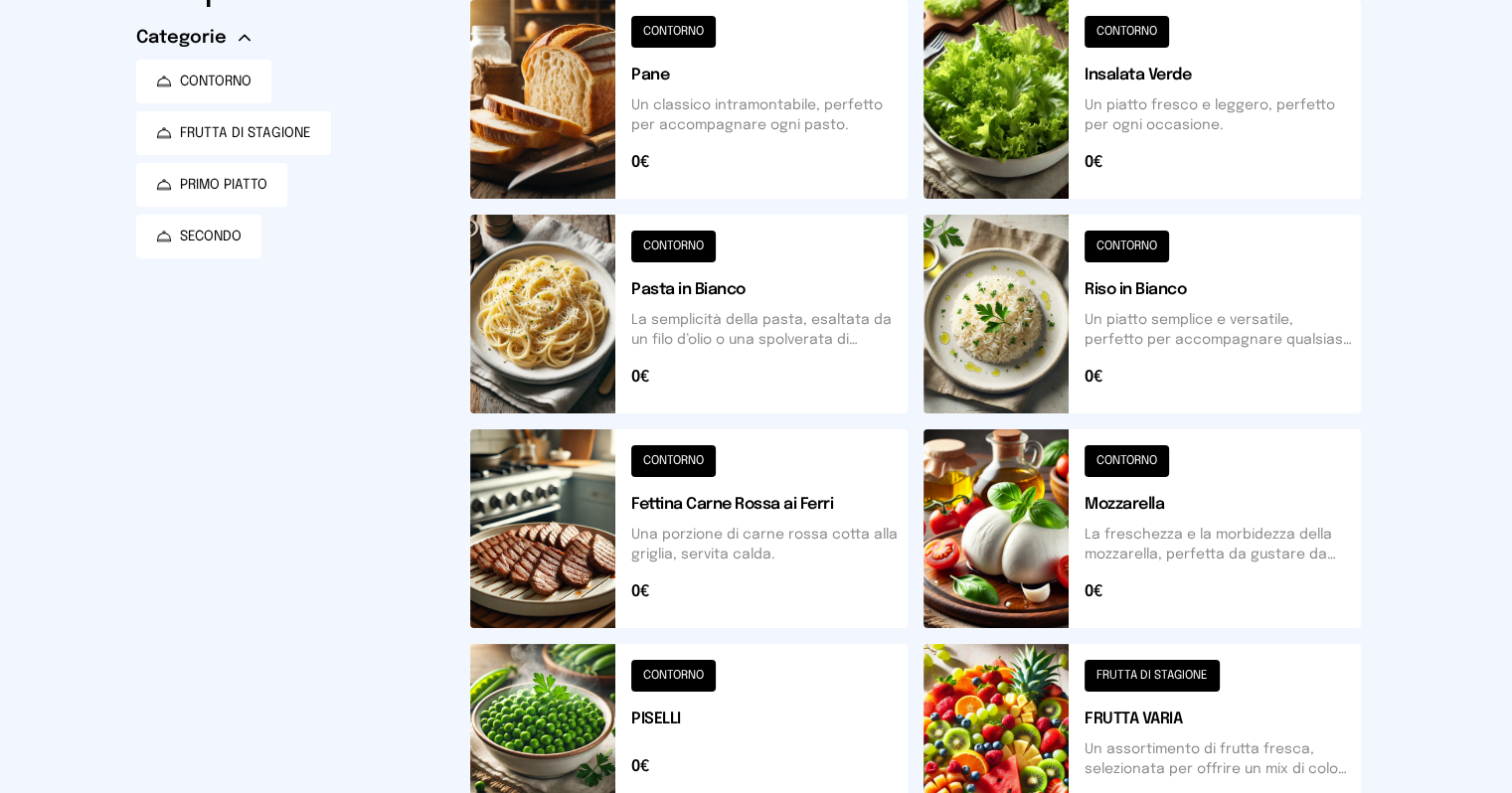 click at bounding box center [689, 529] 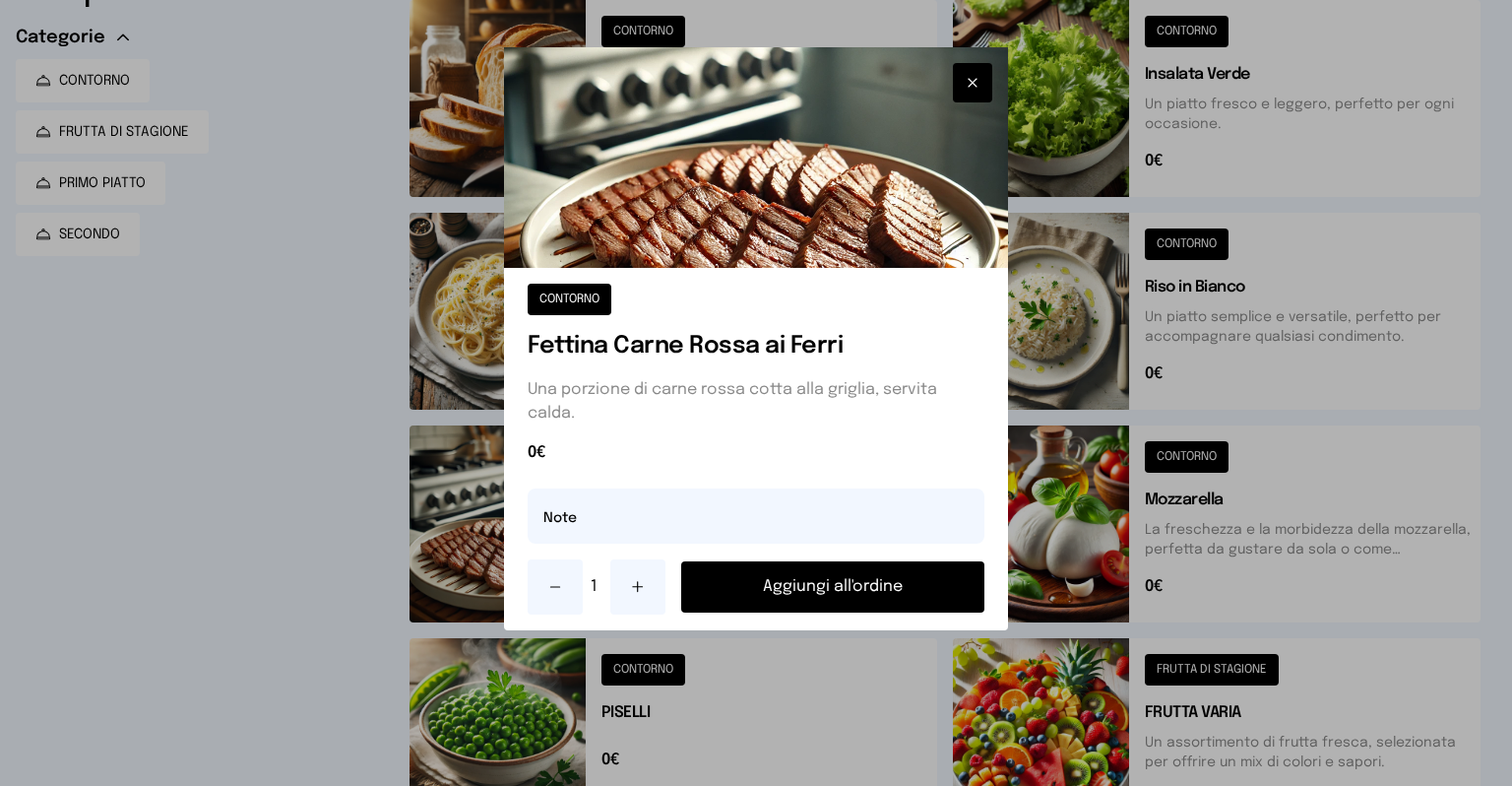 click 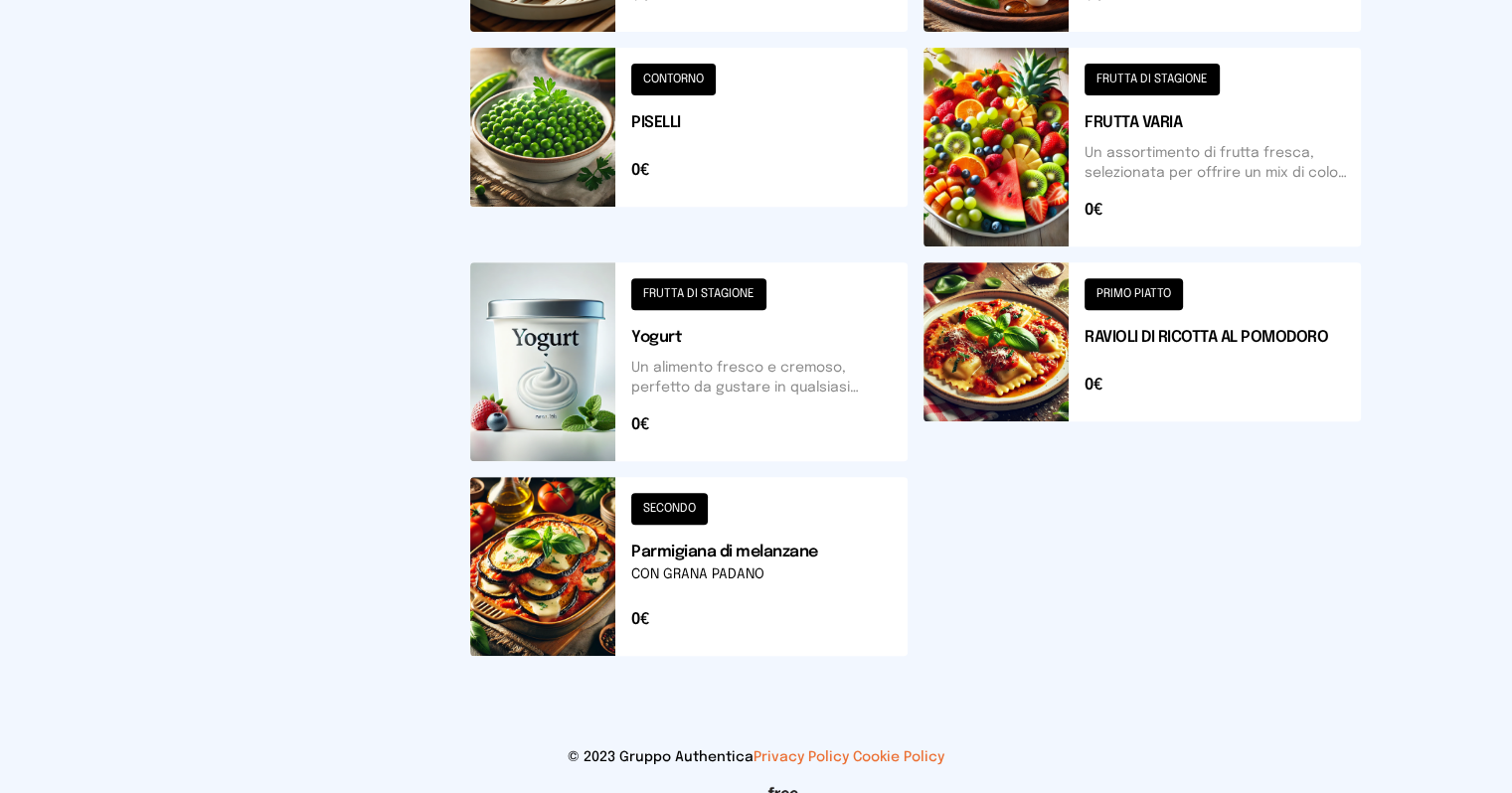 scroll, scrollTop: 832, scrollLeft: 0, axis: vertical 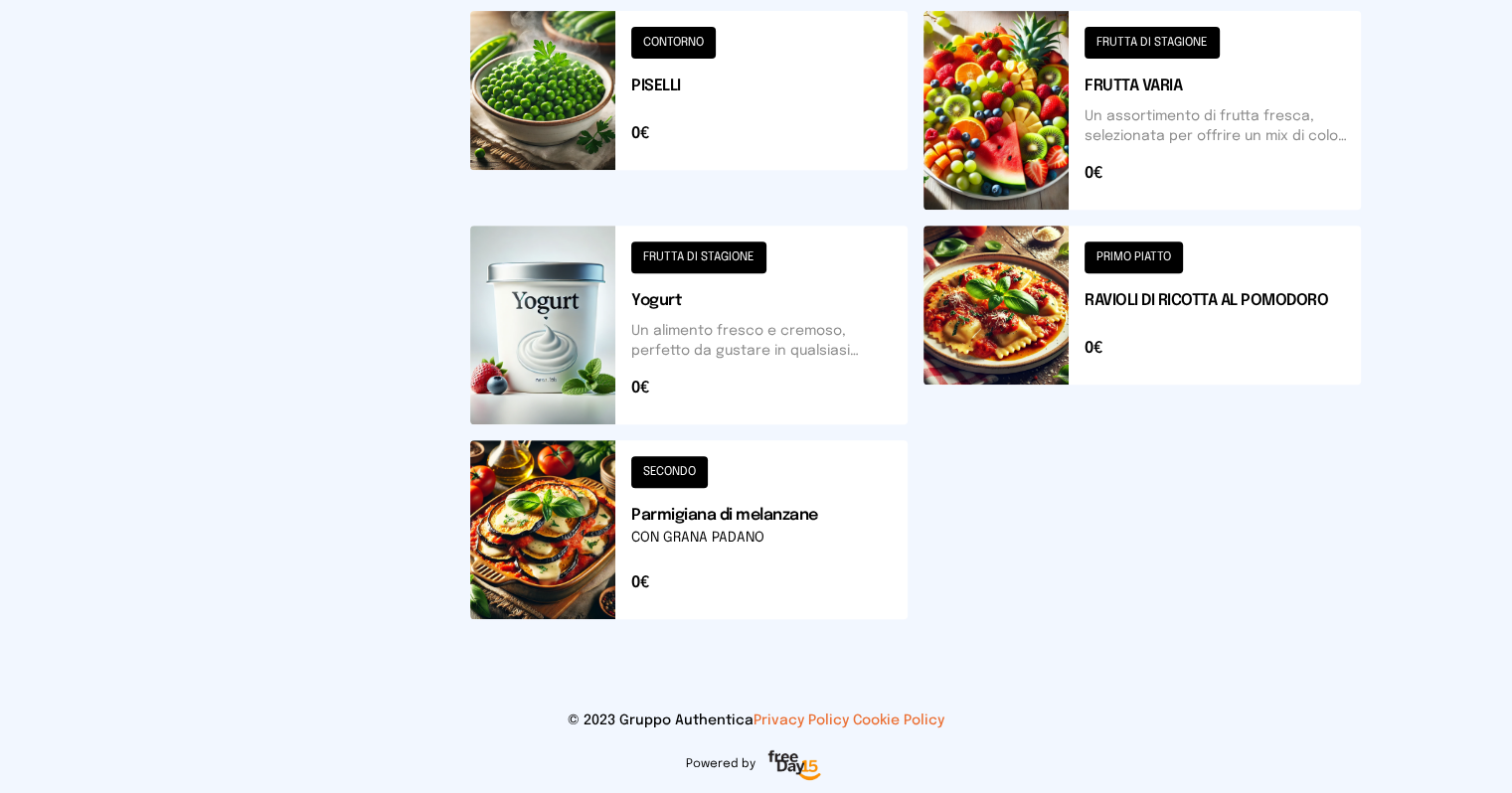 click at bounding box center (689, 325) 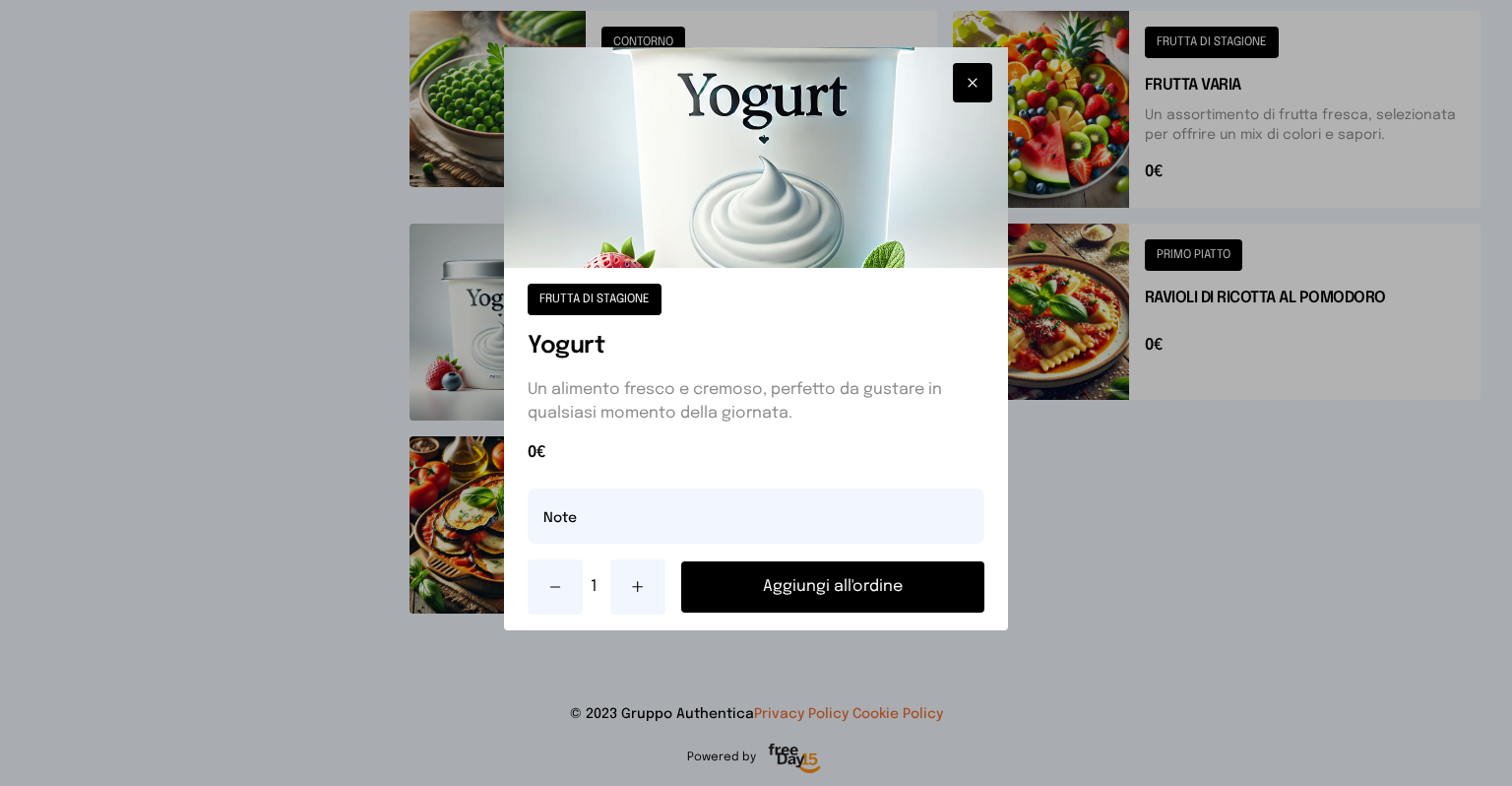 click on "Aggiungi all'ordine" at bounding box center (833, 587) 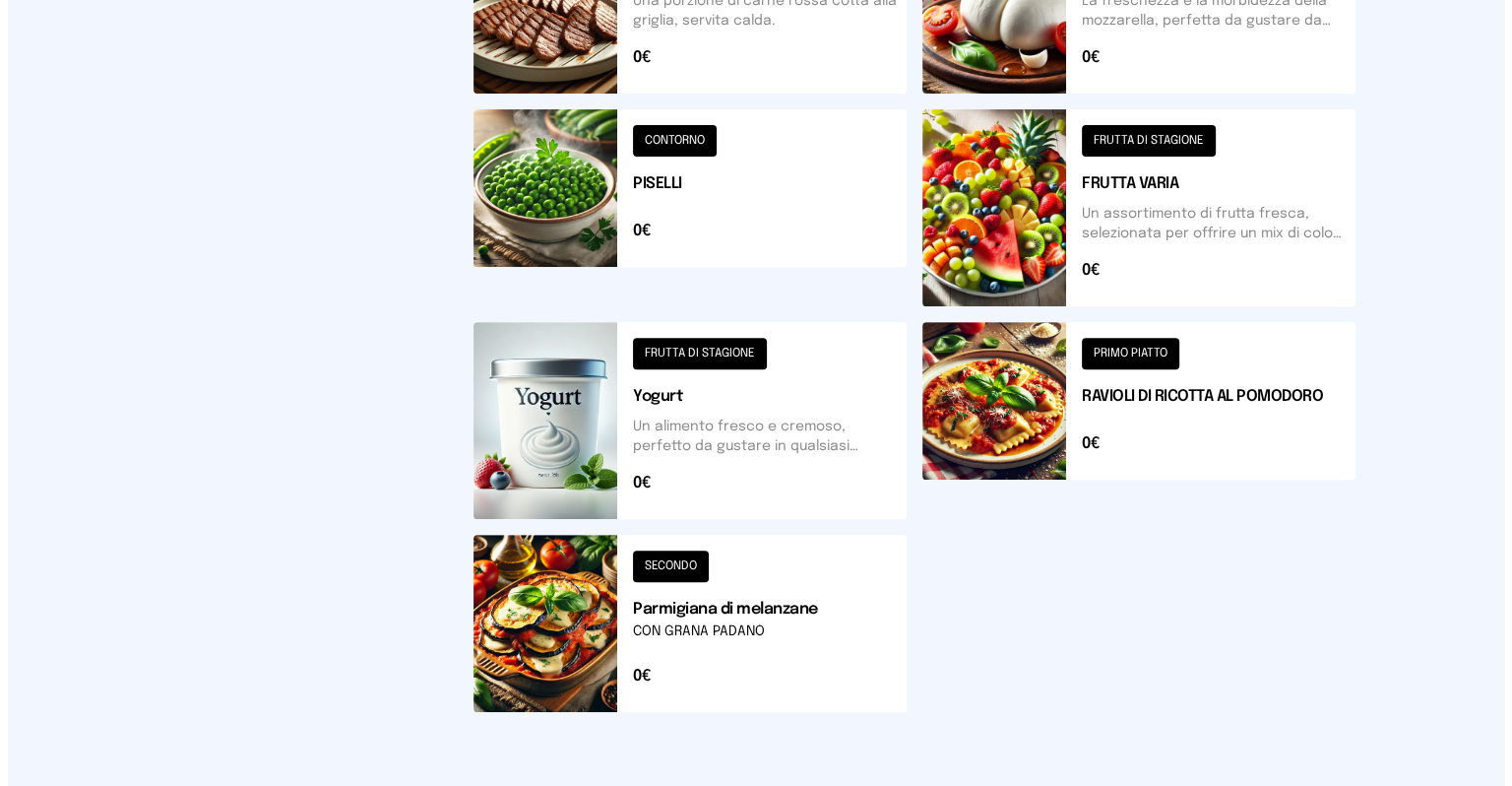 scroll, scrollTop: 0, scrollLeft: 0, axis: both 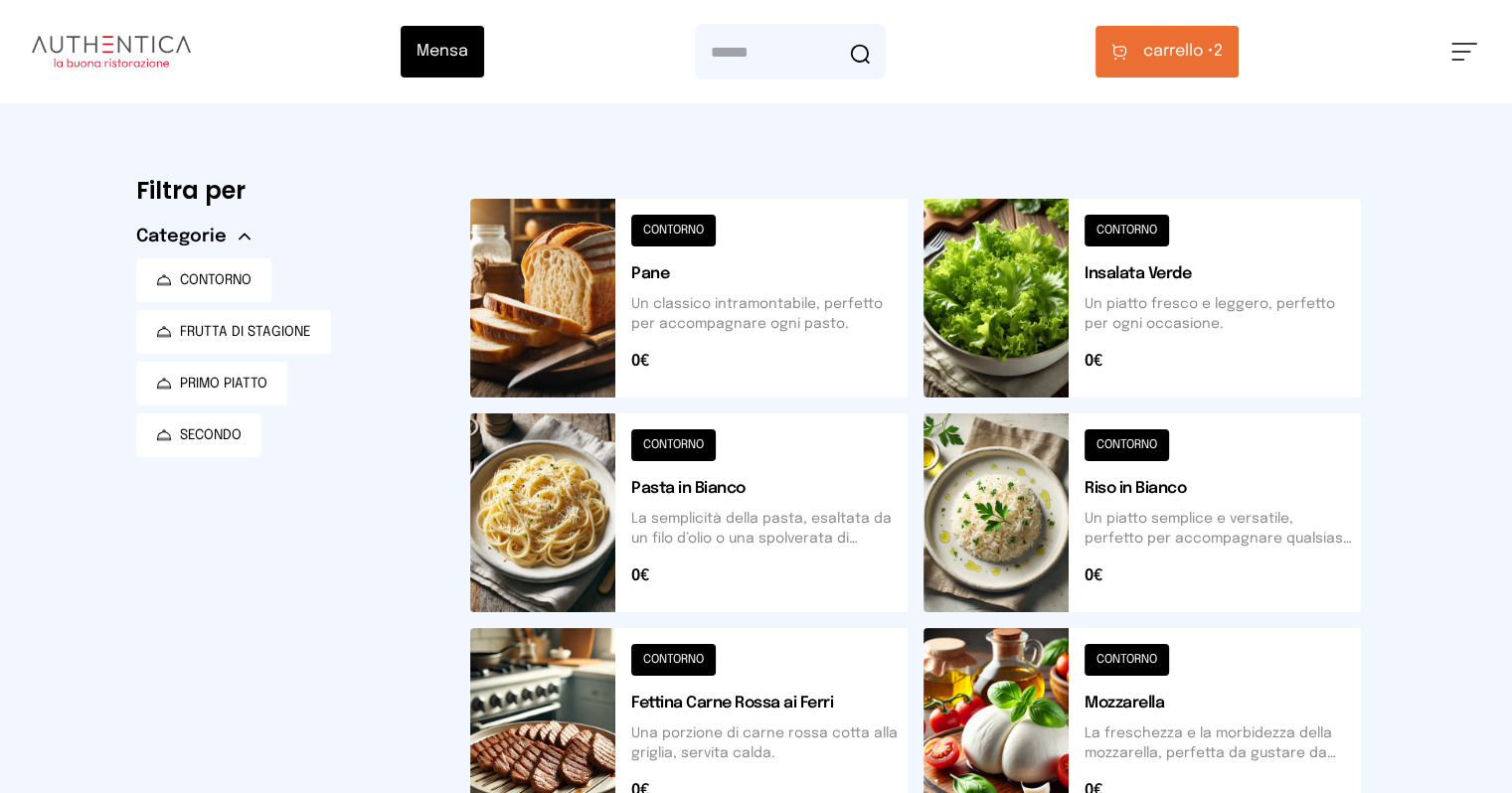 click on "carrello •" at bounding box center (1178, 52) 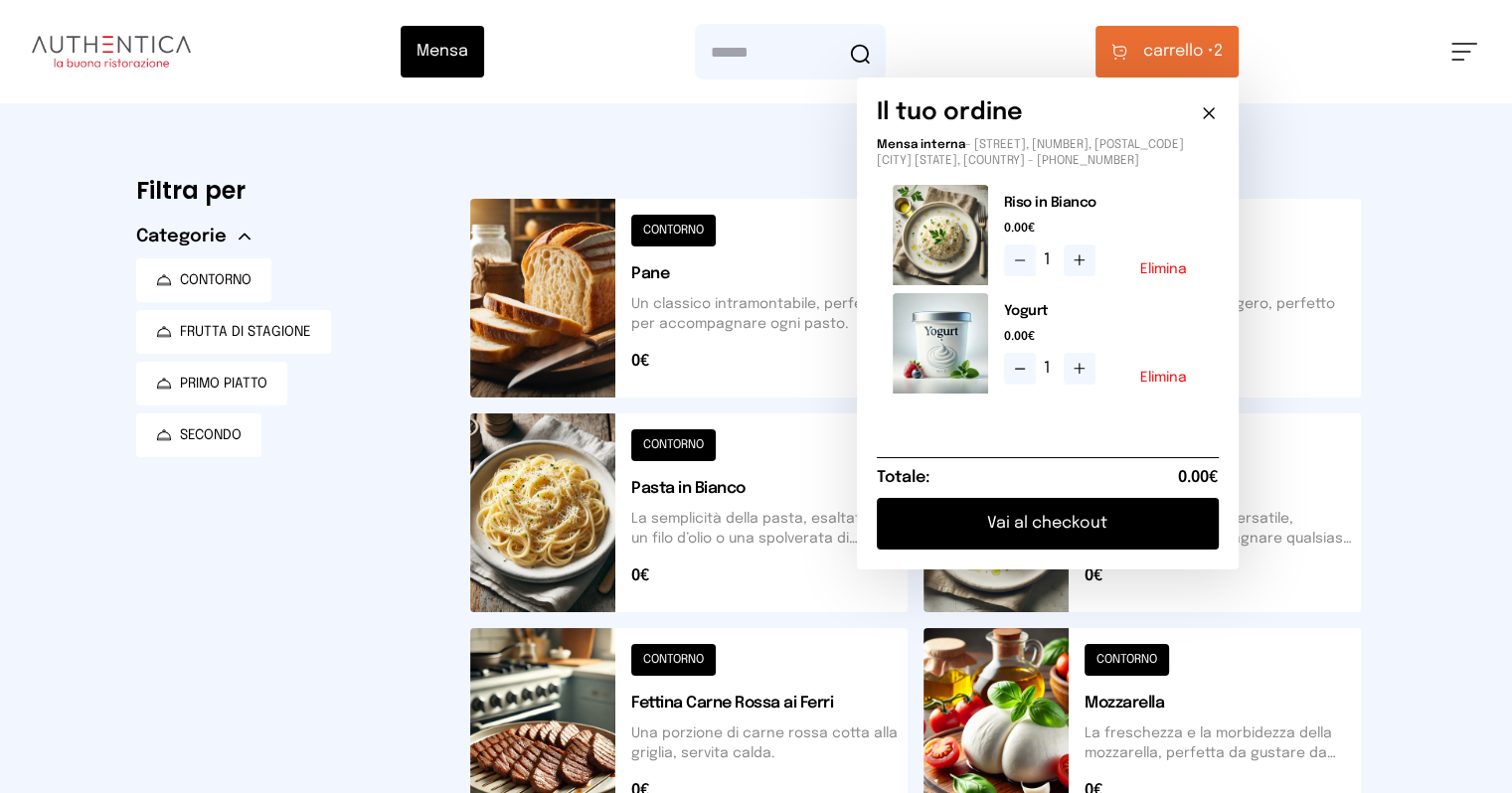 click on "Vai al checkout" at bounding box center [1048, 524] 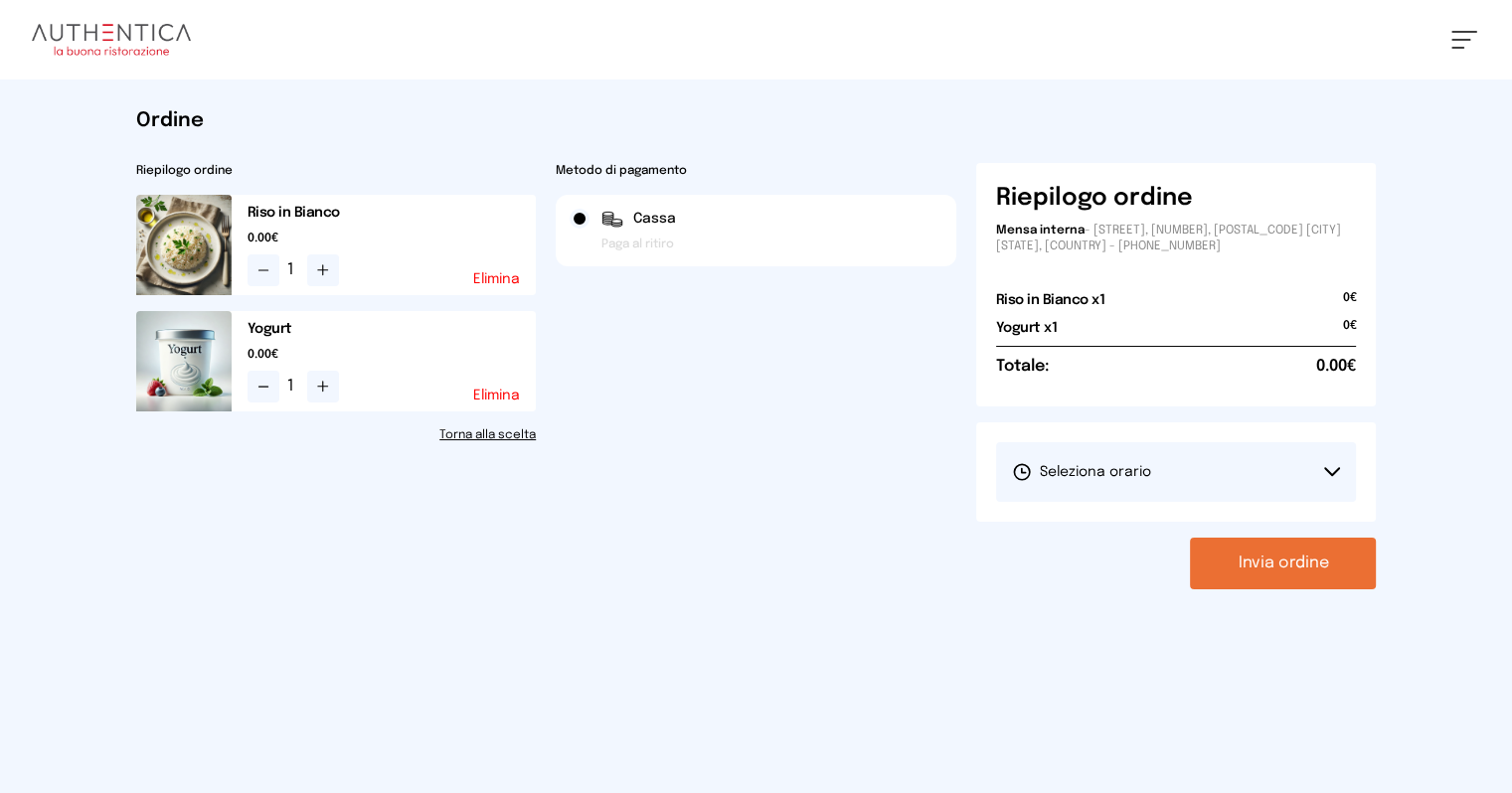 click on "Seleziona orario" at bounding box center (1176, 472) 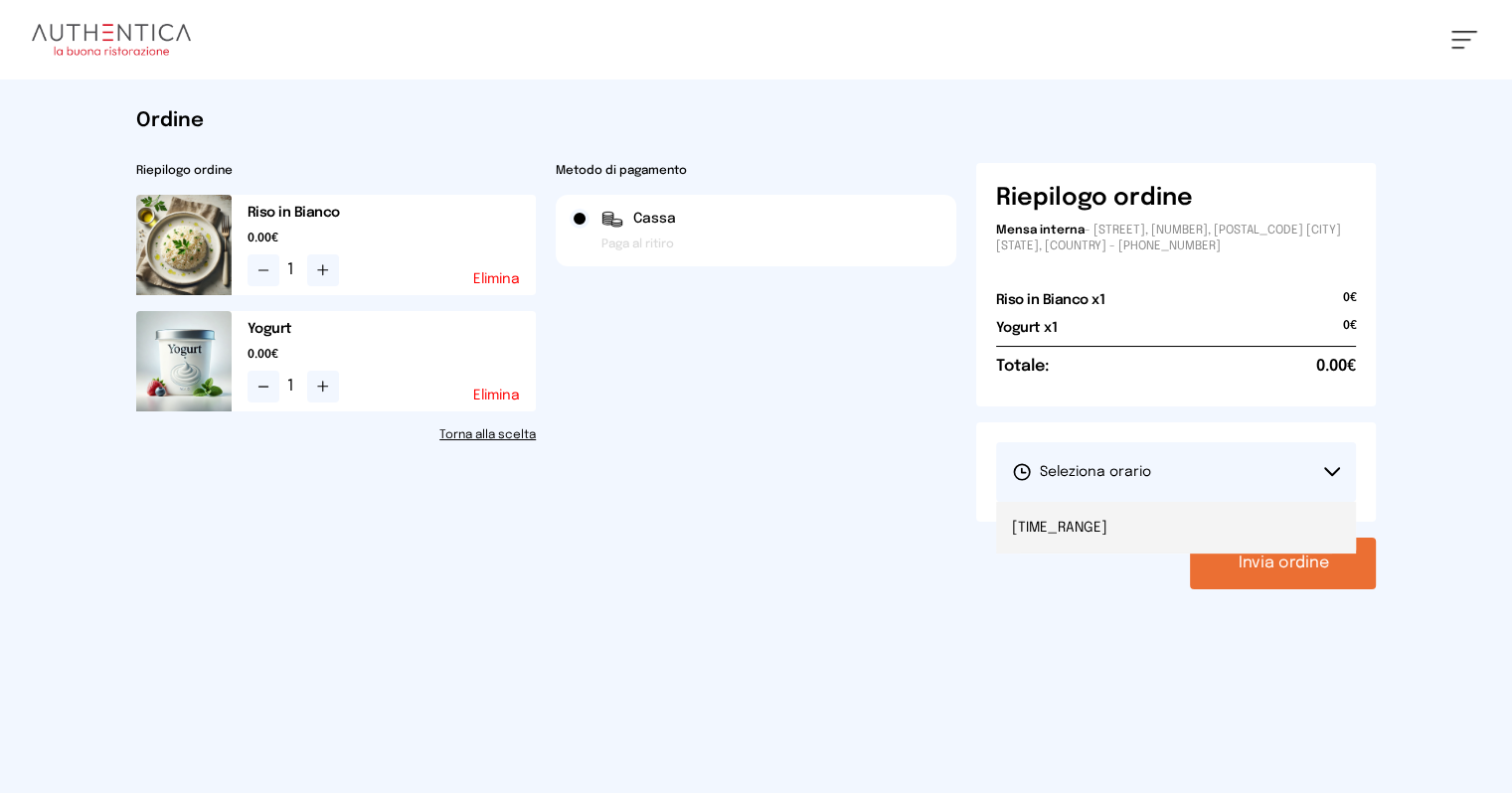 click on "[TIME_RANGE]" at bounding box center [1060, 528] 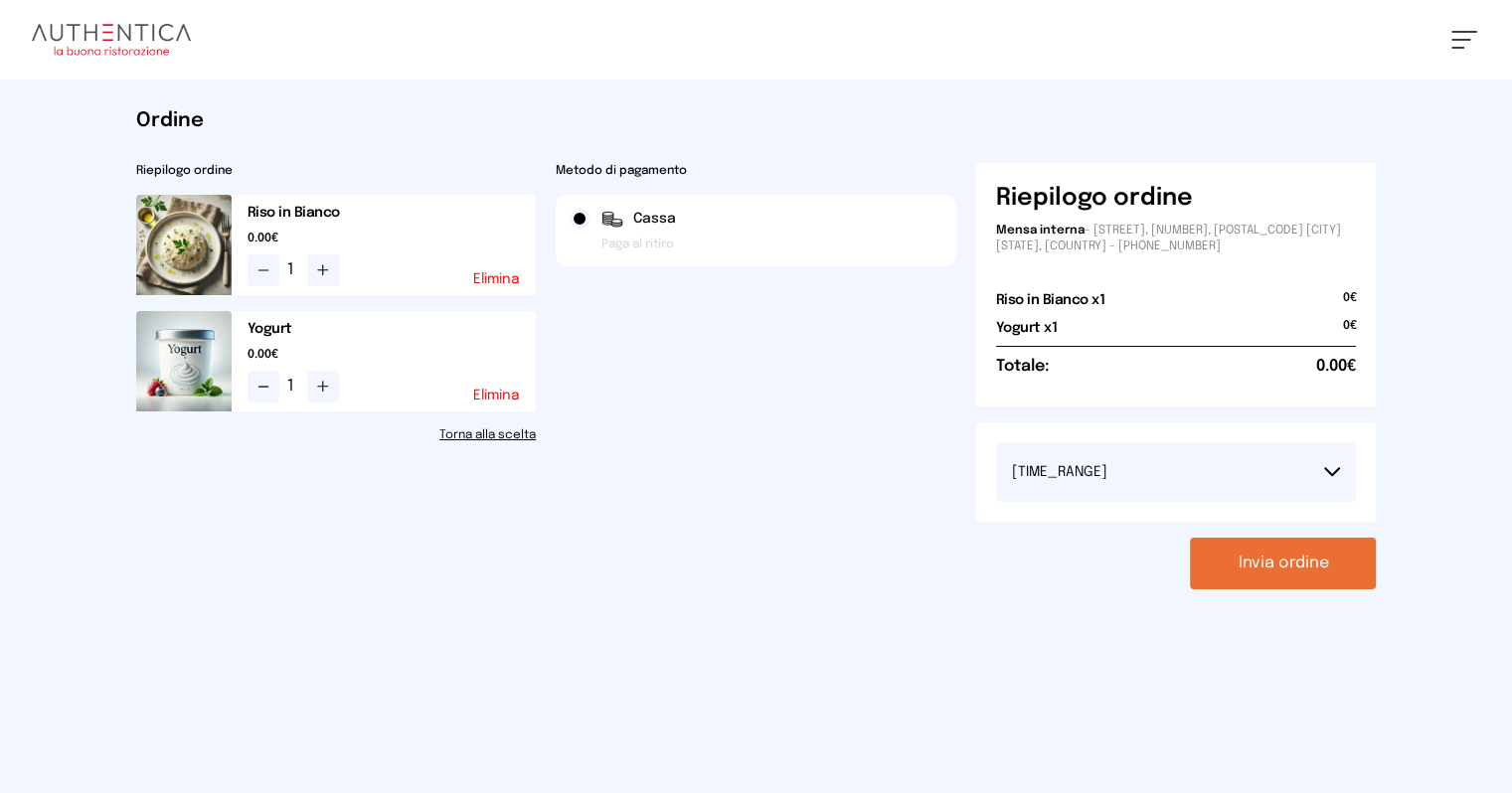 click on "Invia ordine" at bounding box center [1282, 563] 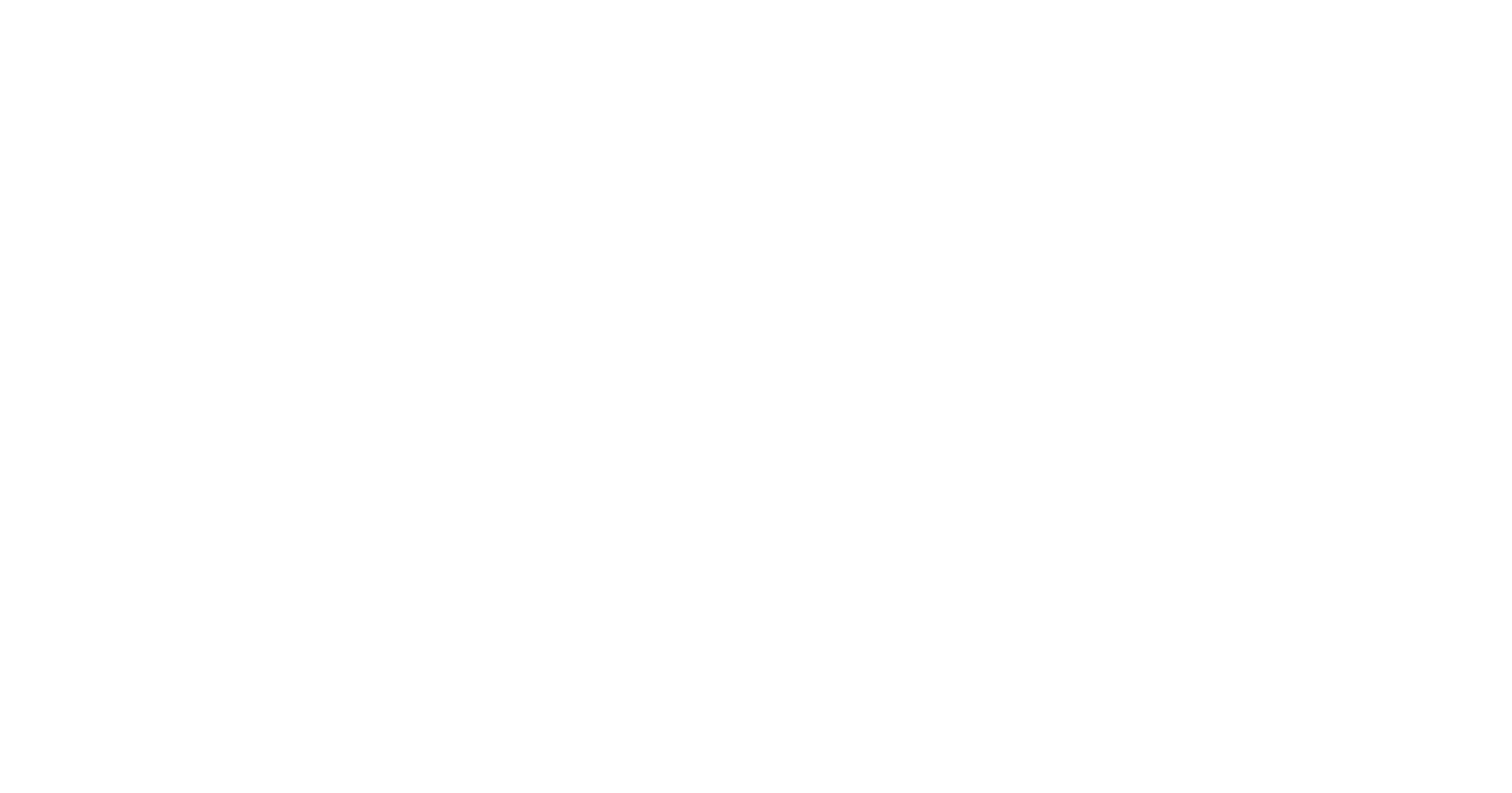 scroll, scrollTop: 0, scrollLeft: 0, axis: both 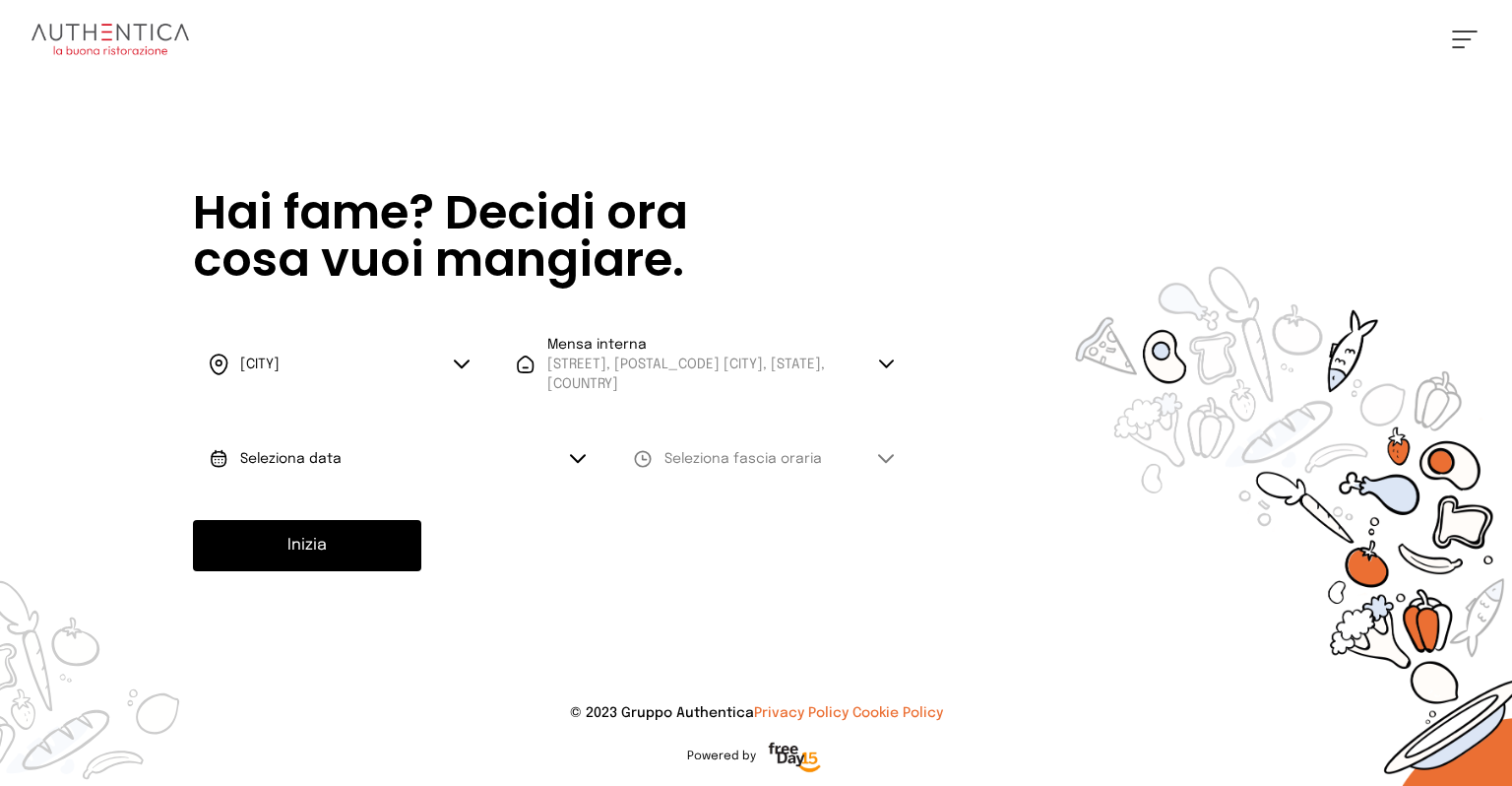 click on "Seleziona data" at bounding box center [397, 459] 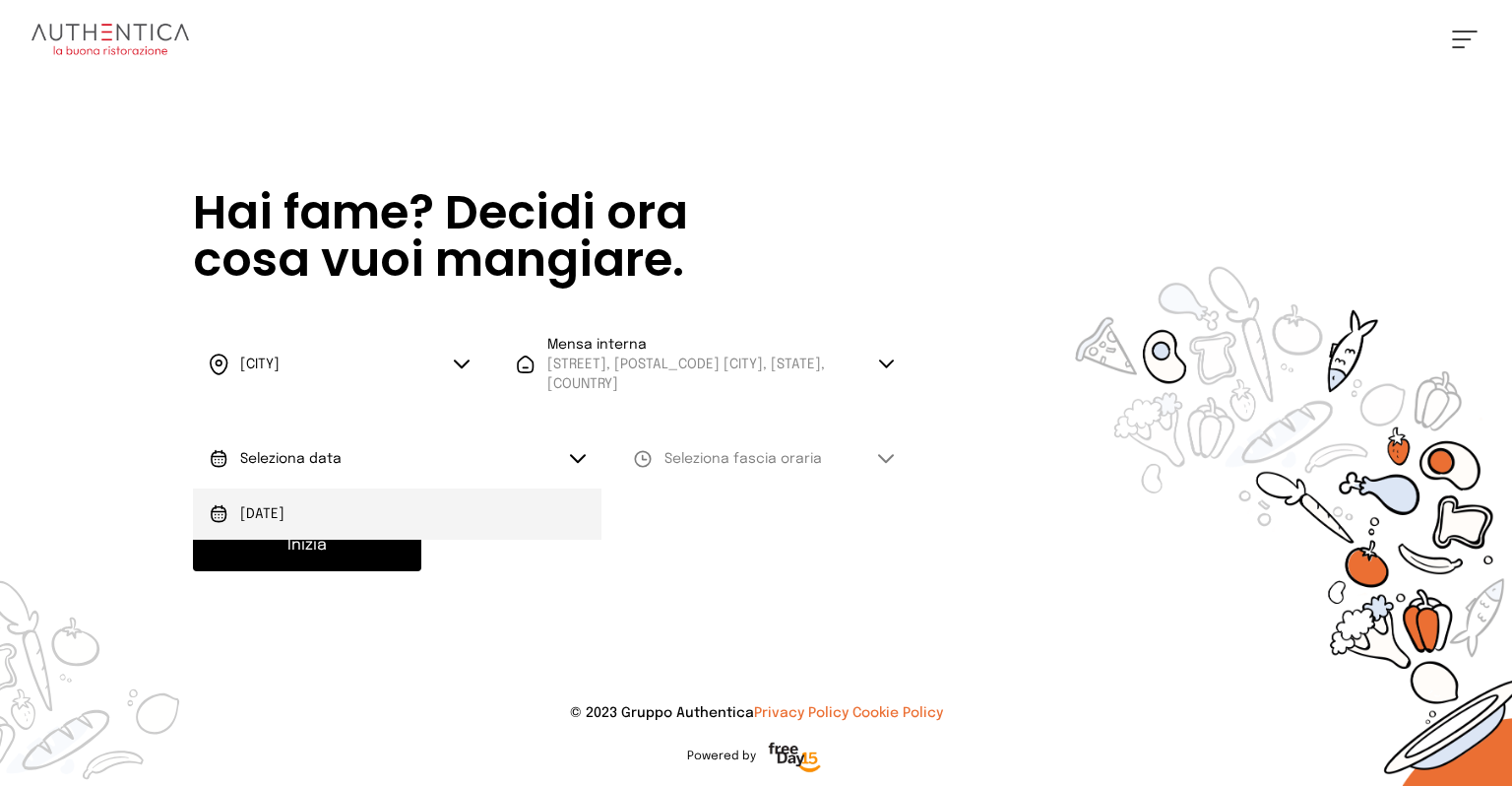 click on "[DAY_OF_WEEK], [DATE]" at bounding box center [262, 514] 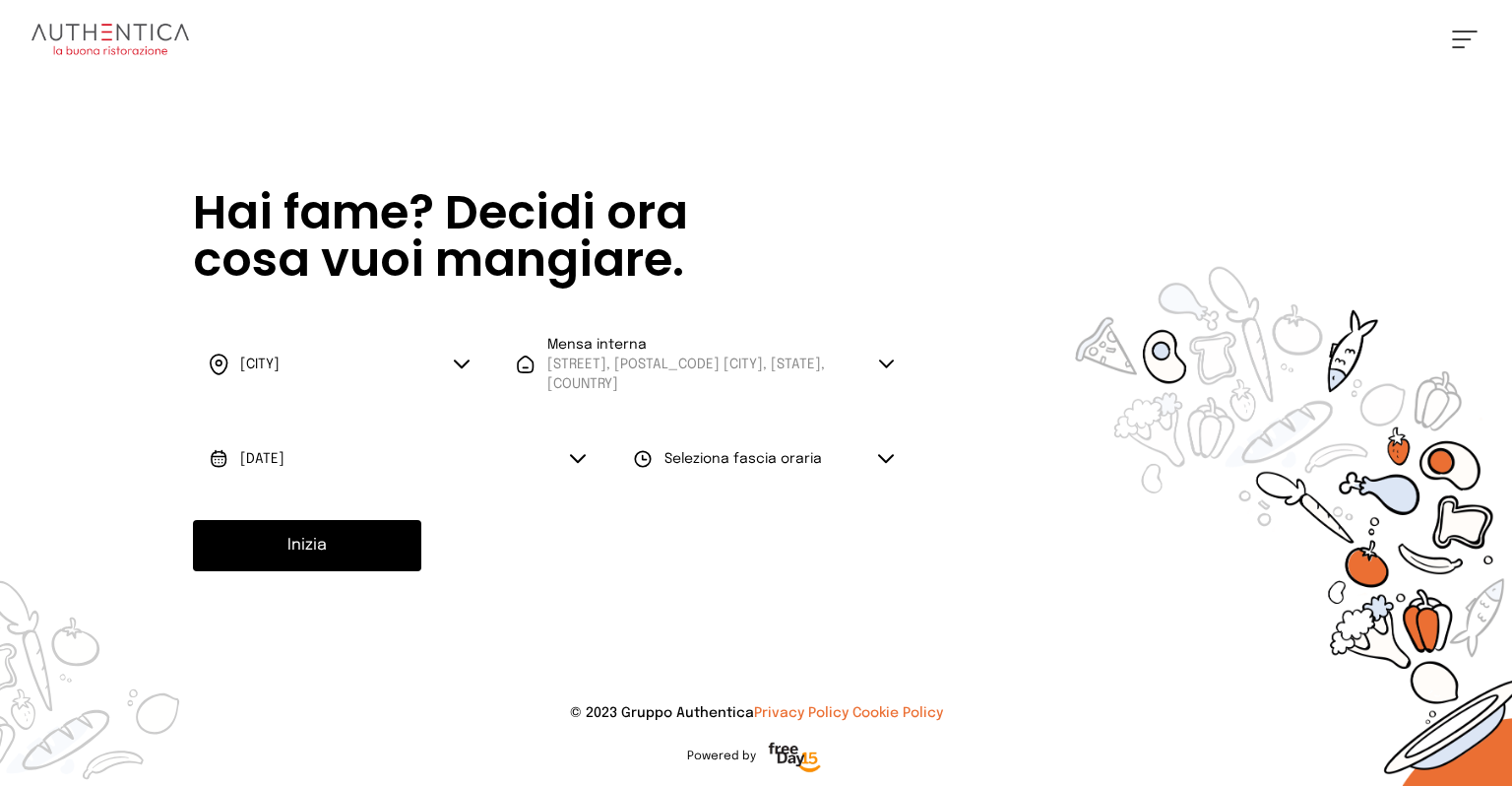 click on "Seleziona fascia oraria" at bounding box center (743, 459) 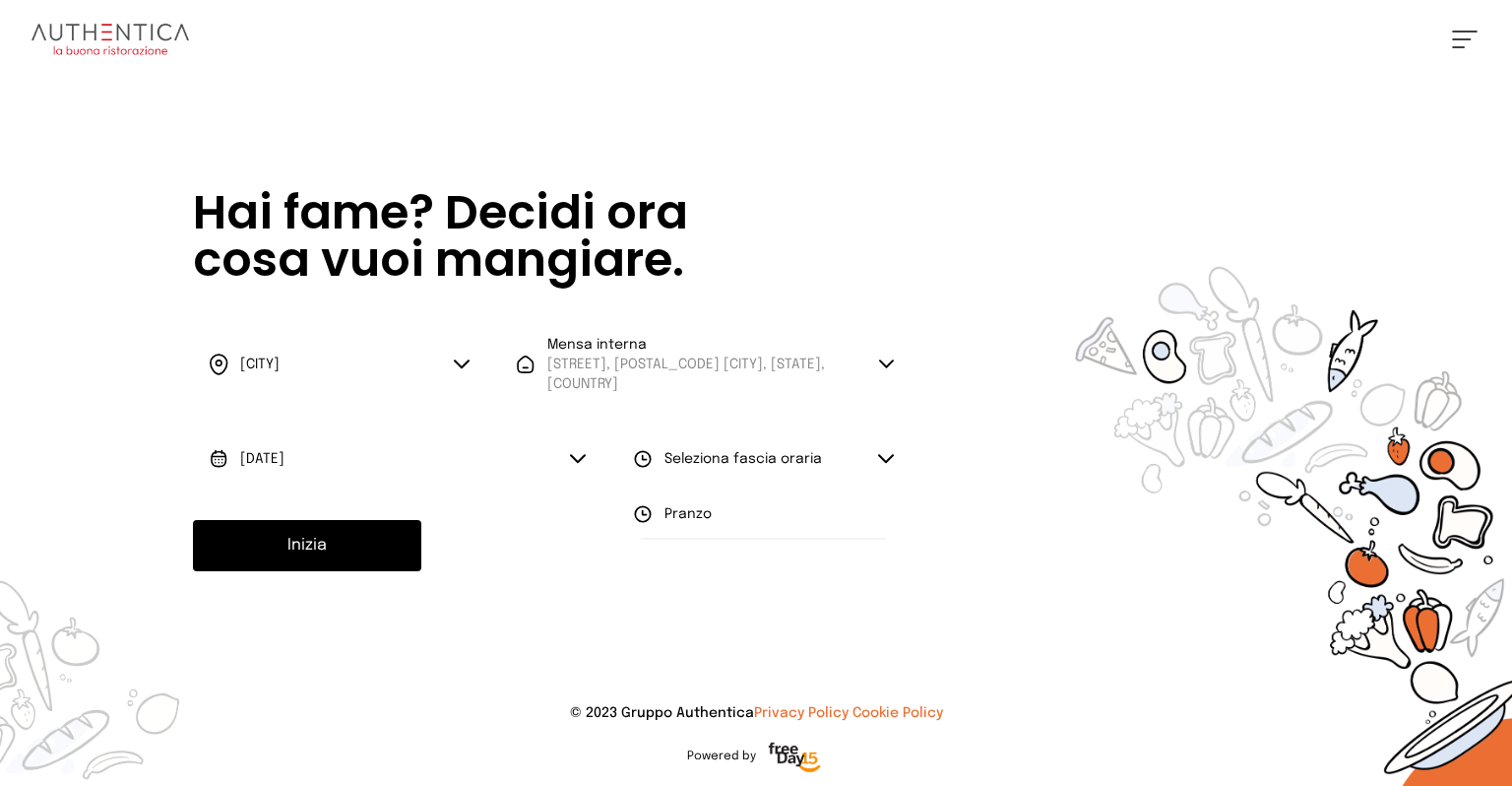 click on "[FIRST_NAME]" at bounding box center (763, 514) 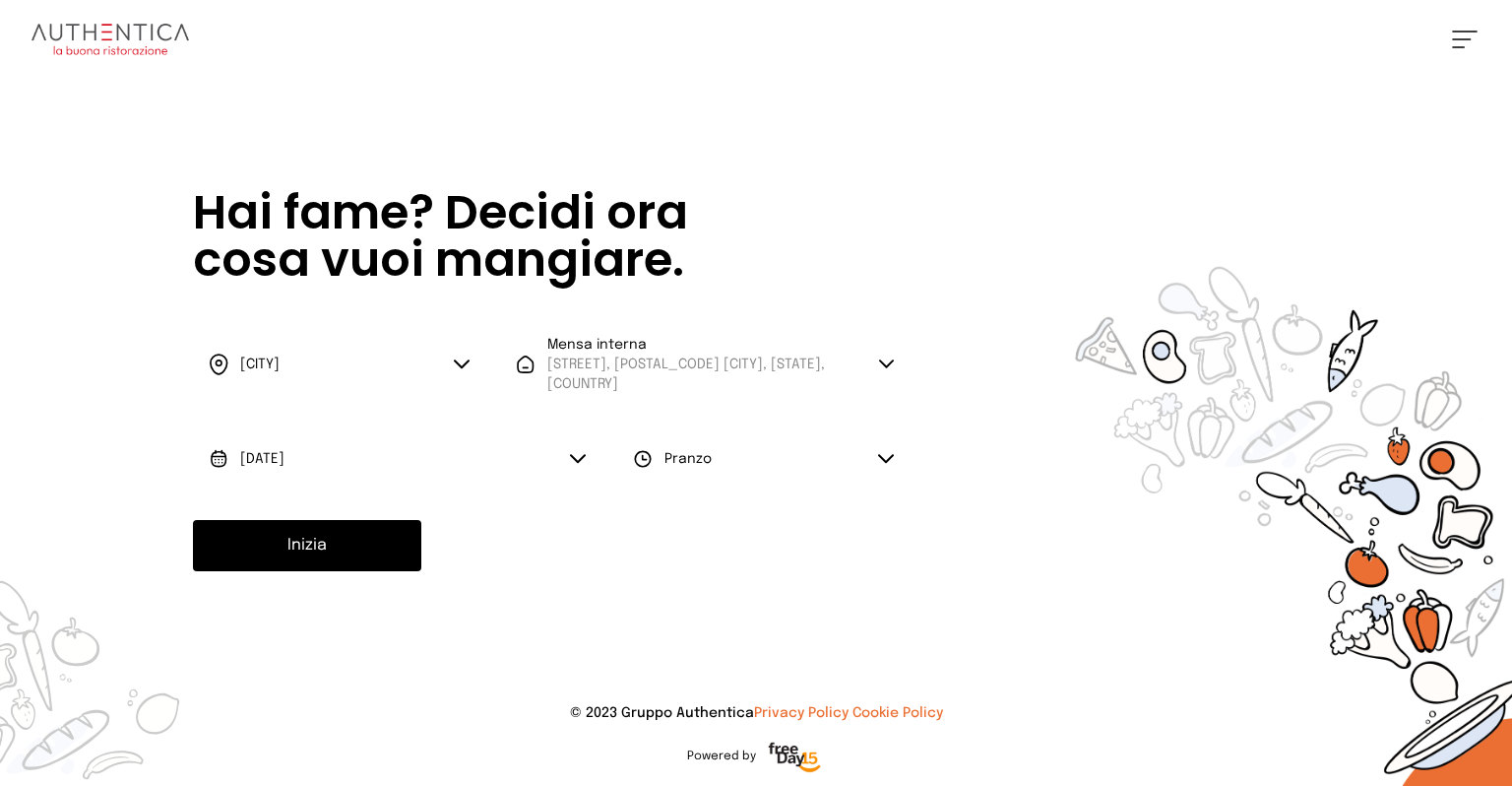 click on "Inizia" at bounding box center [307, 546] 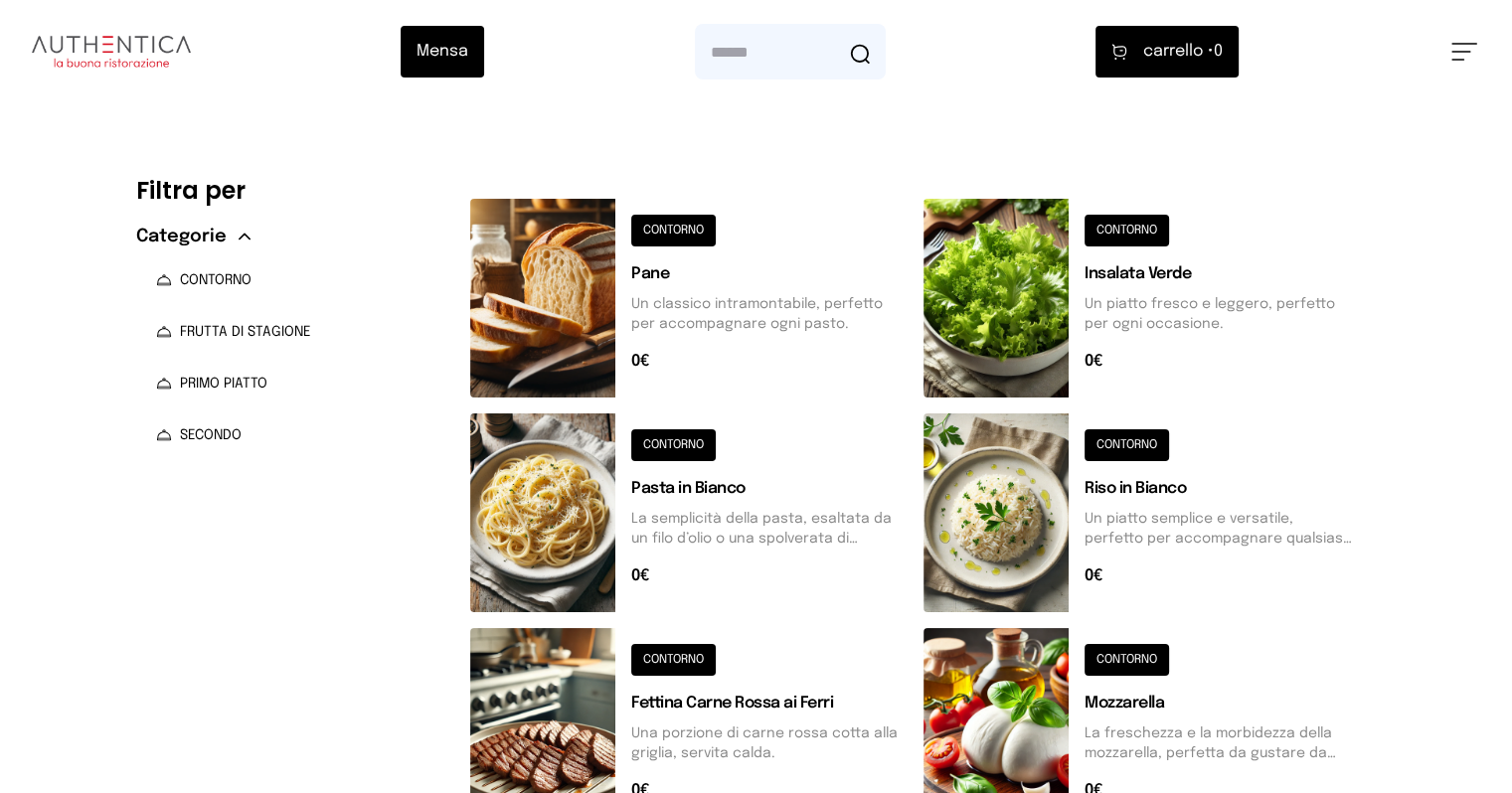 click at bounding box center (1142, 513) 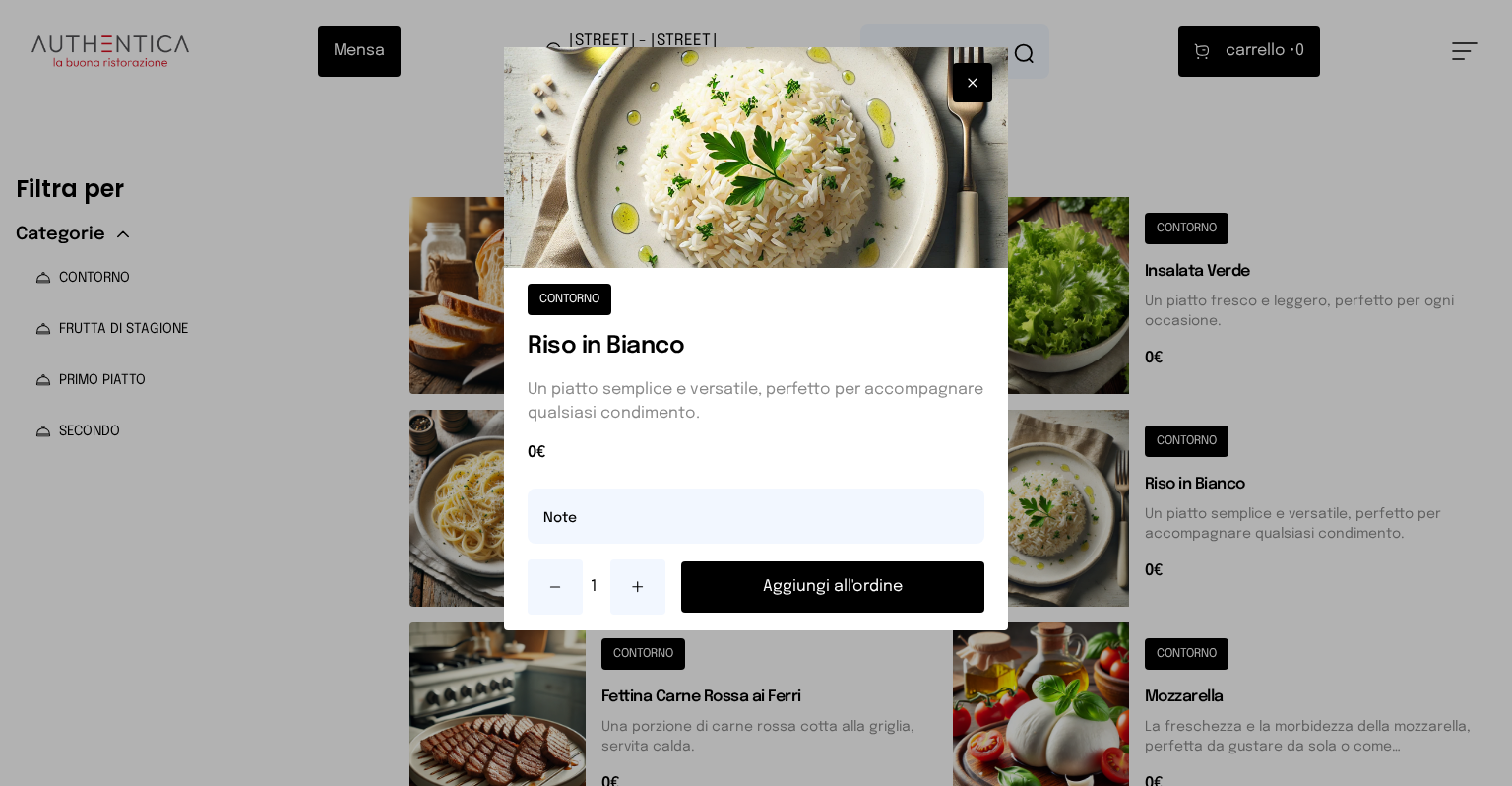 click on "Aggiungi all'ordine" at bounding box center [833, 587] 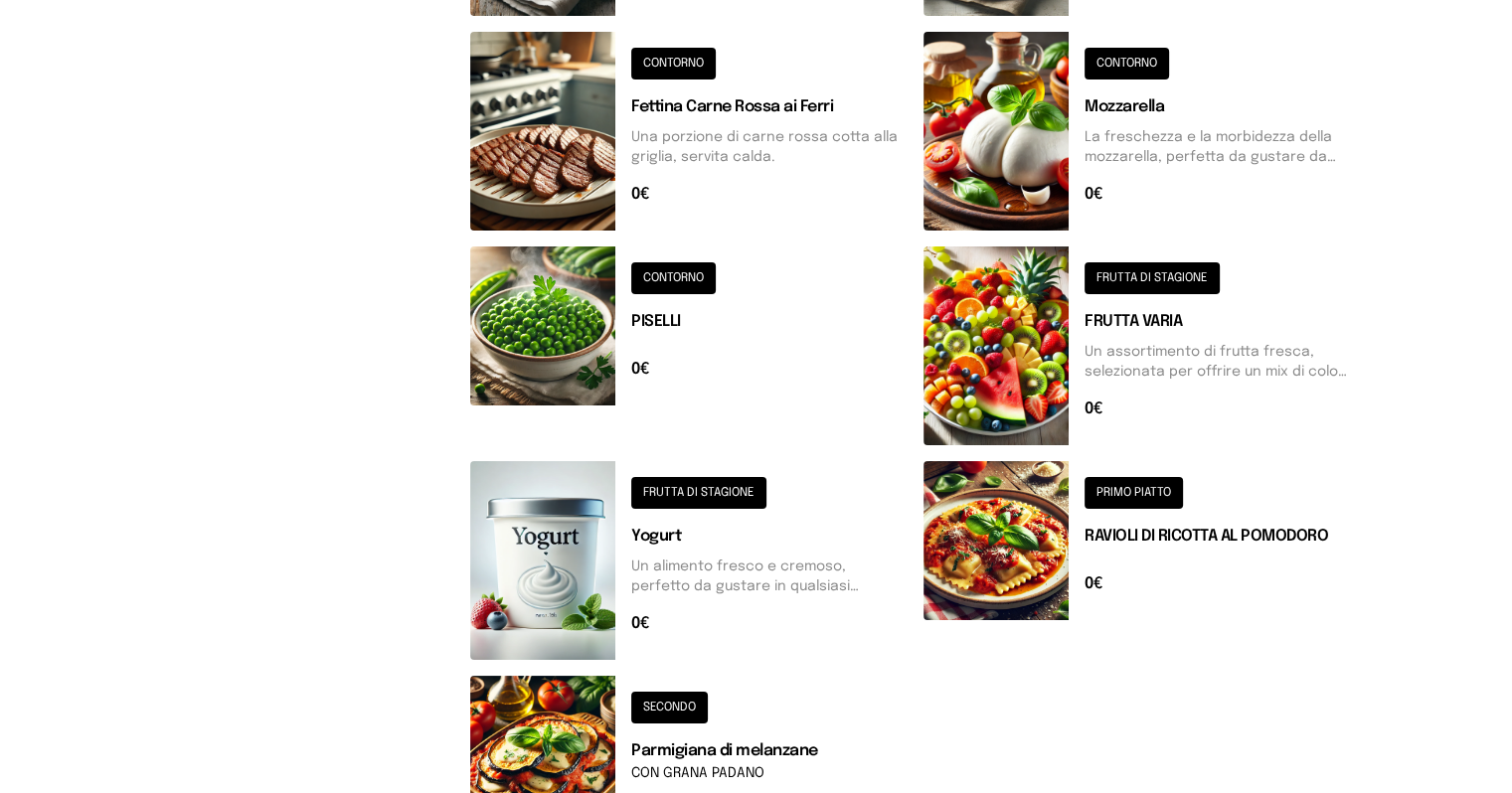 scroll, scrollTop: 696, scrollLeft: 0, axis: vertical 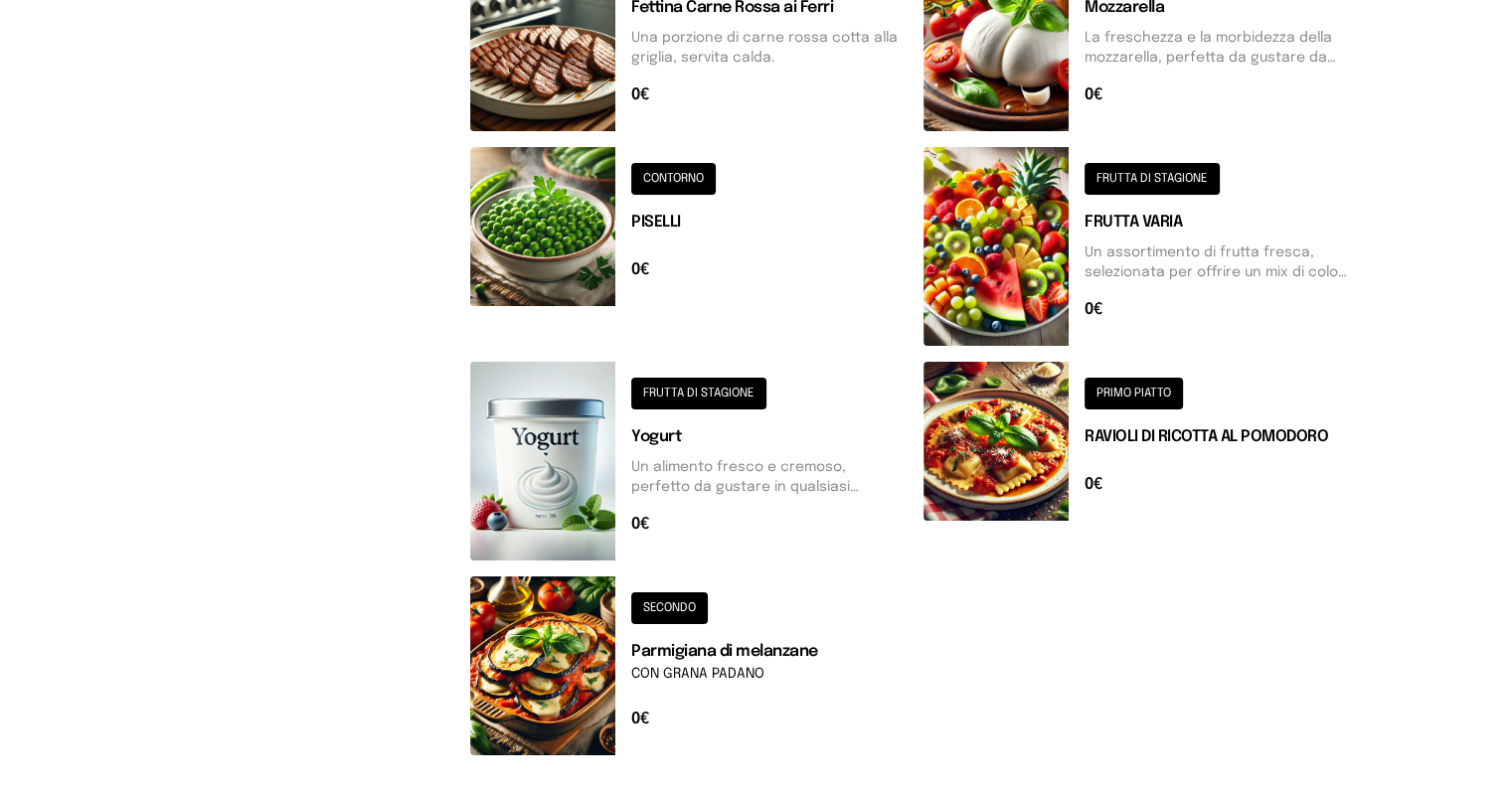 click at bounding box center (689, 461) 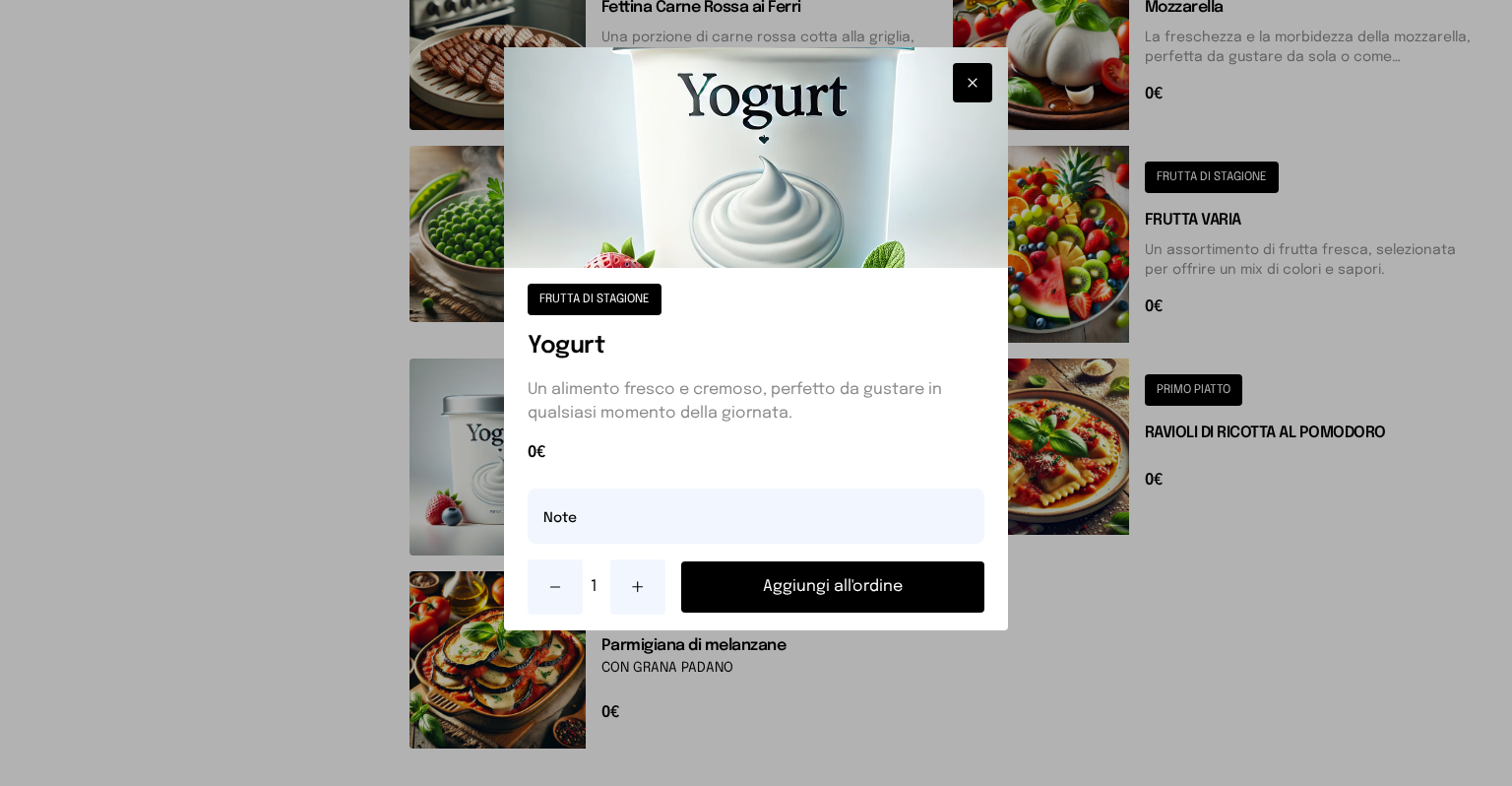 click on "Aggiungi all'ordine" at bounding box center (833, 587) 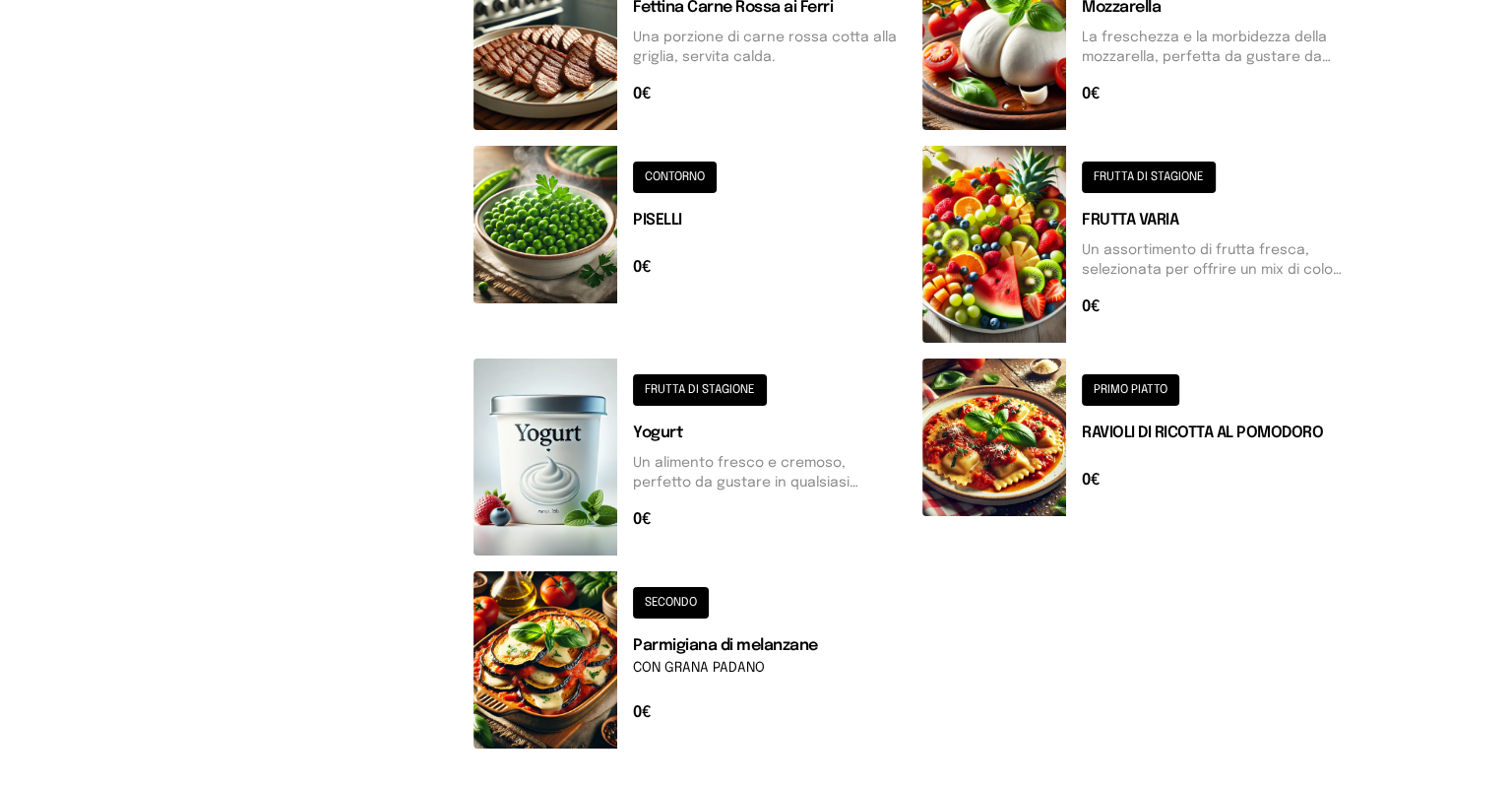 scroll, scrollTop: 0, scrollLeft: 0, axis: both 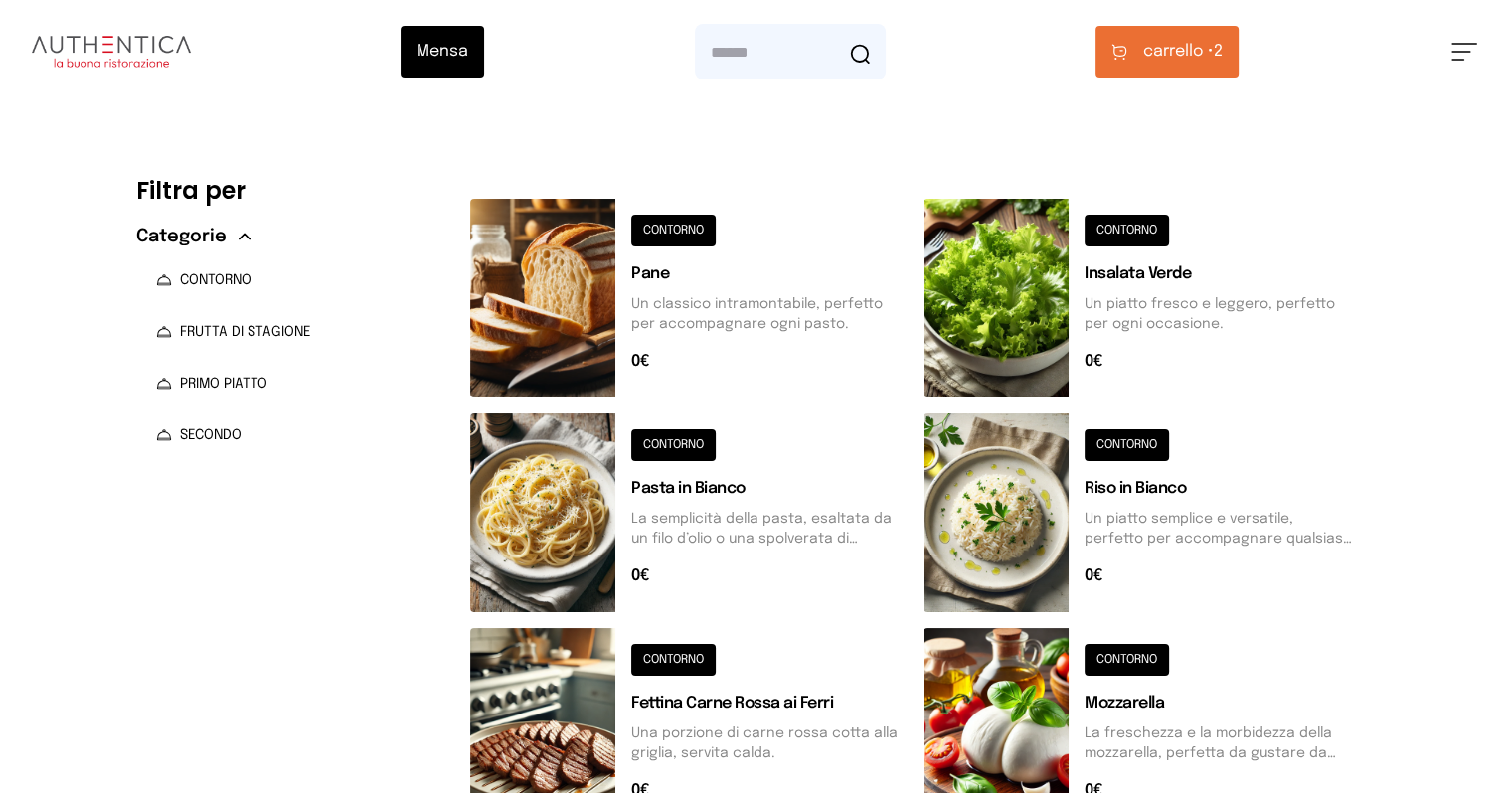 drag, startPoint x: 1303, startPoint y: 41, endPoint x: 1308, endPoint y: 55, distance: 14.866069 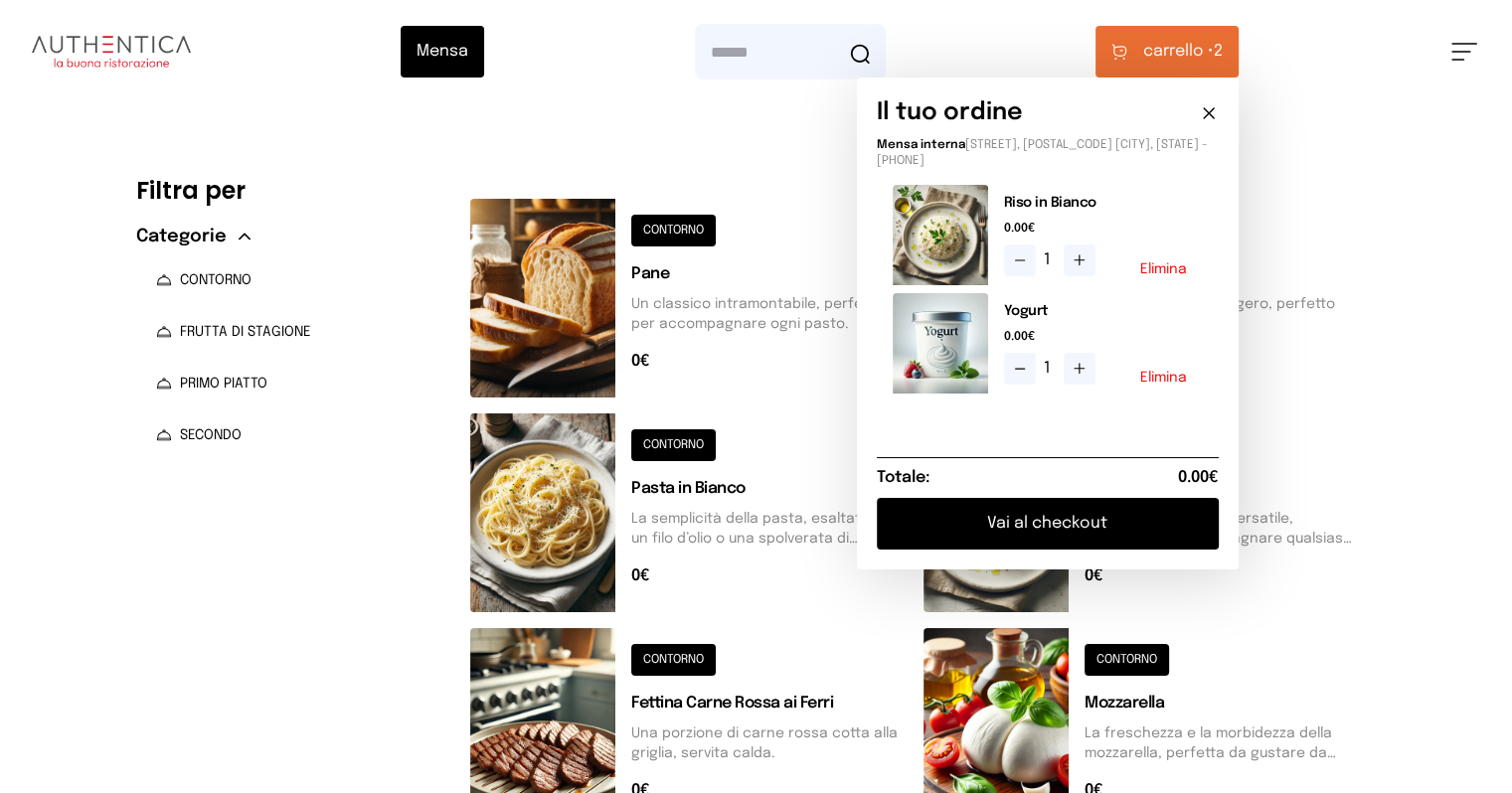 click on "Vai al checkout" at bounding box center [1048, 524] 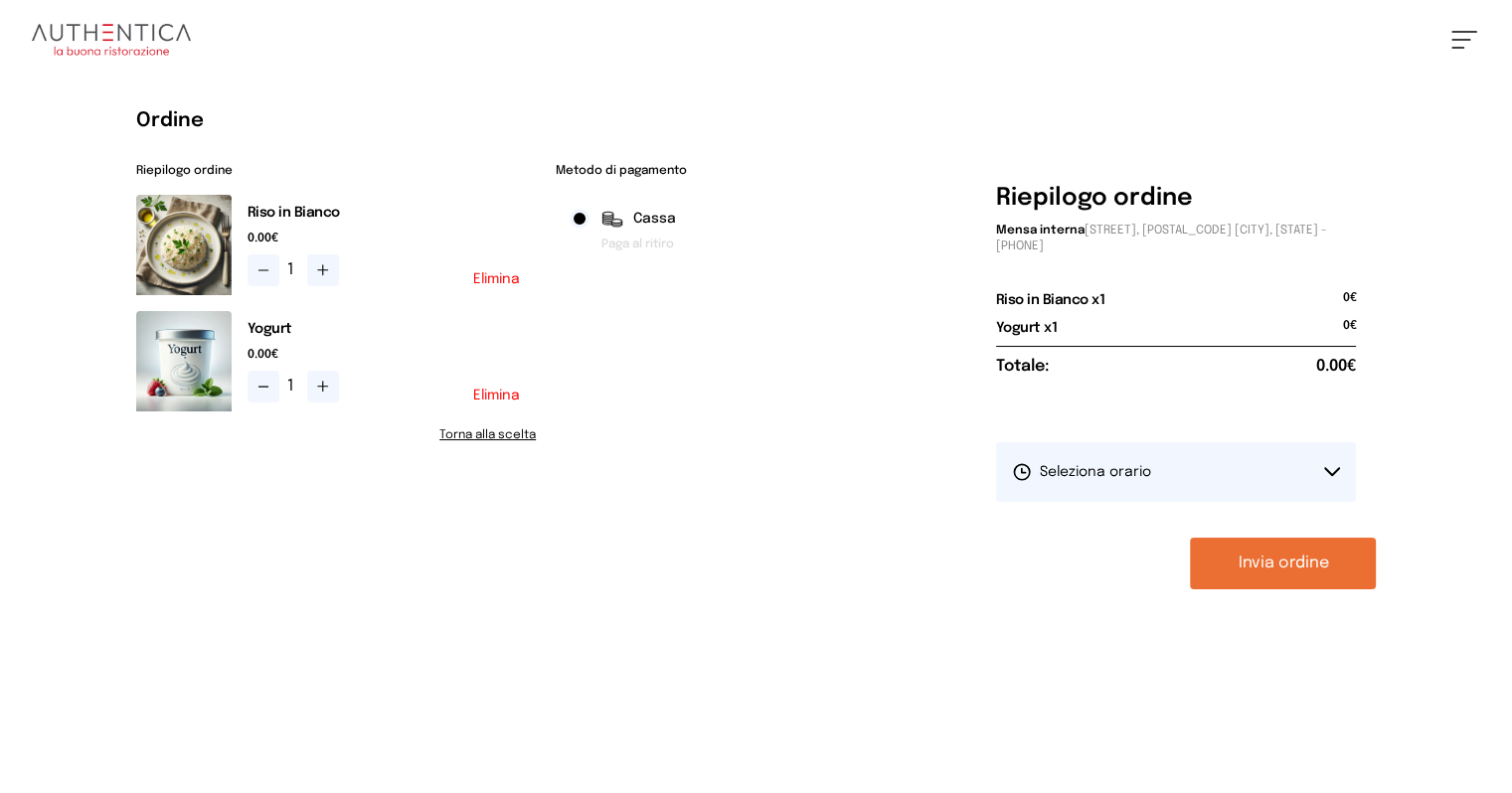 drag, startPoint x: 1300, startPoint y: 467, endPoint x: 1291, endPoint y: 474, distance: 11.401754 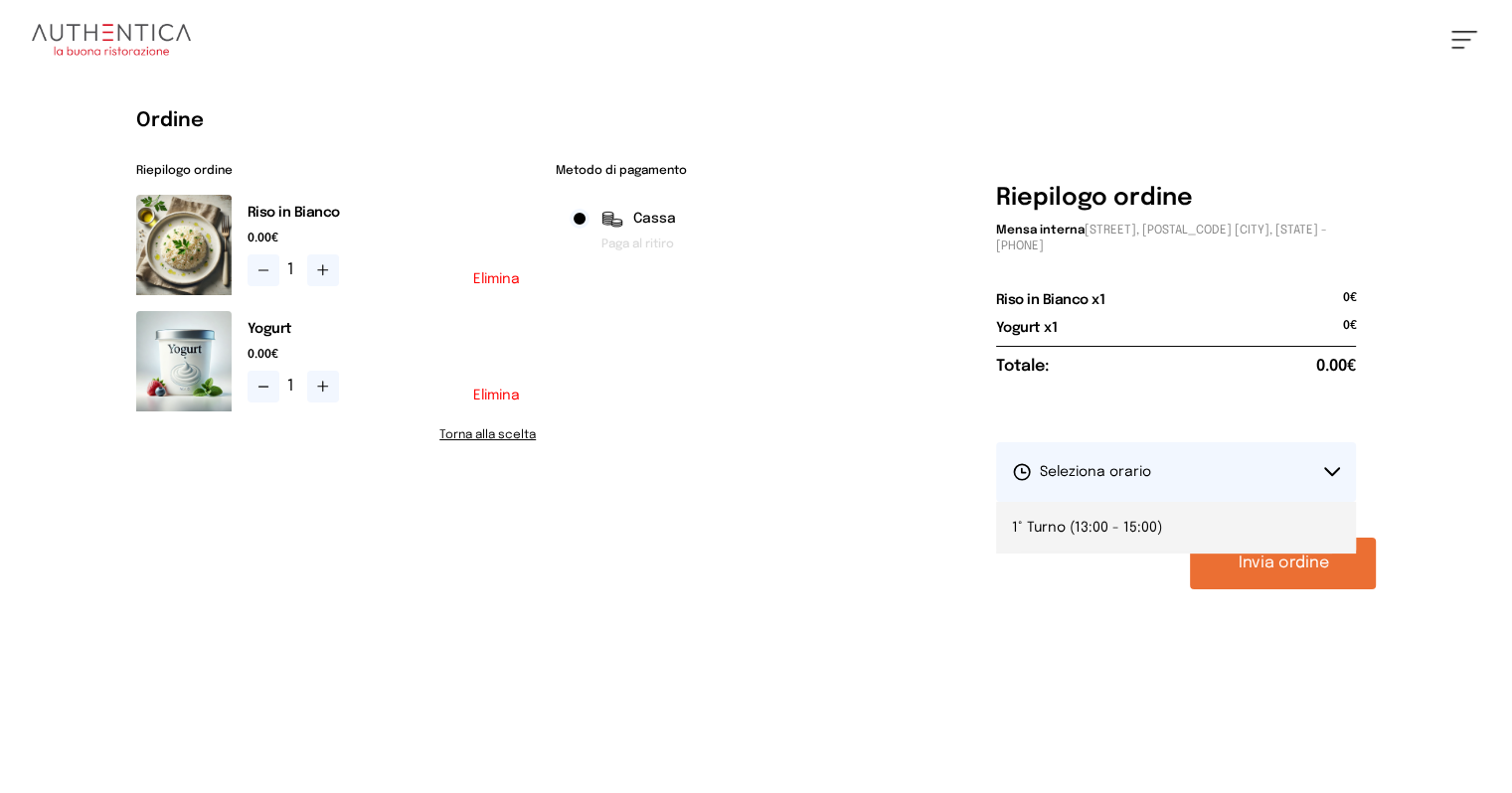 click on "[TIME_RANGE]" at bounding box center [1087, 528] 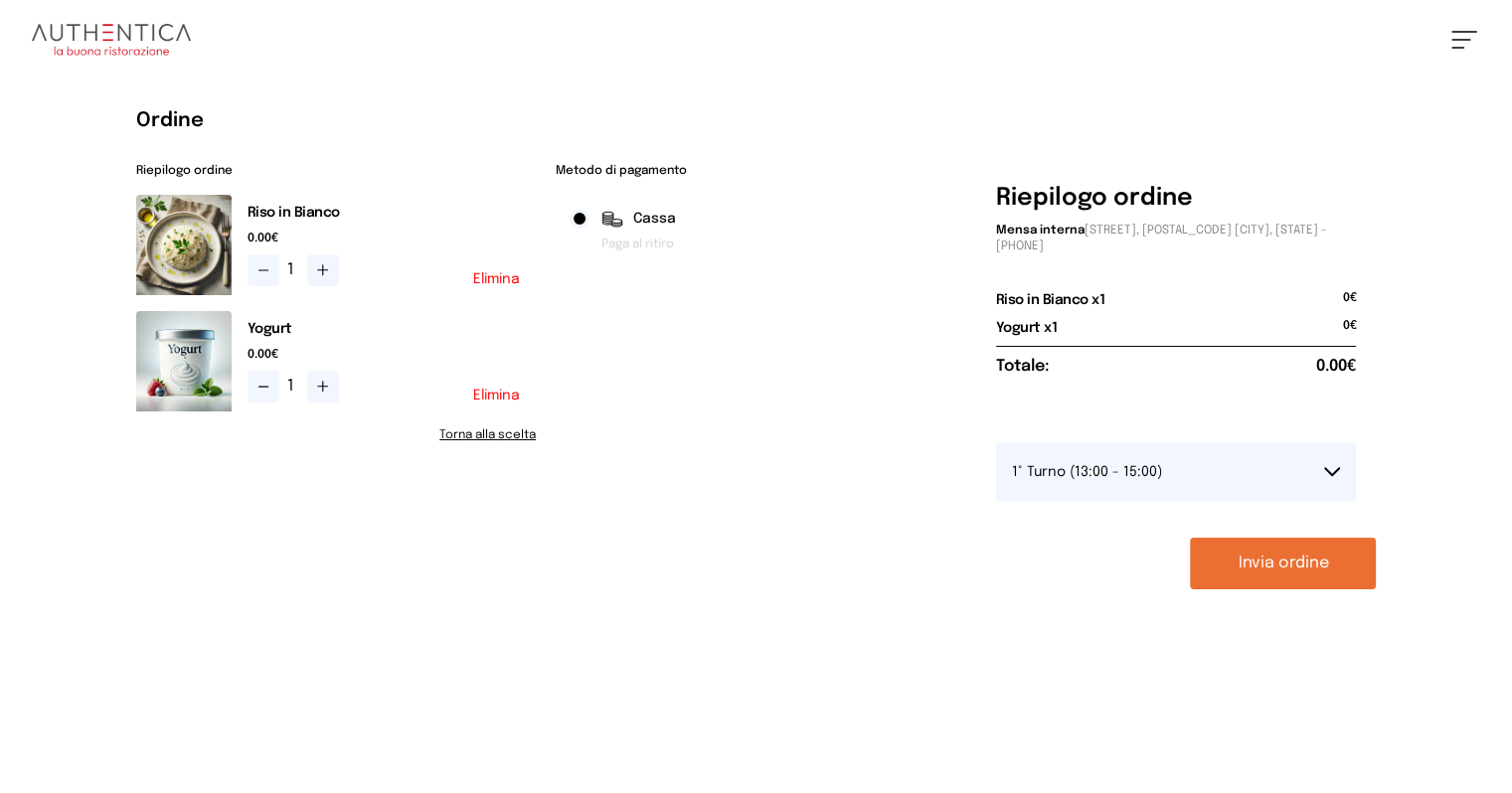 click on "Invia ordine" at bounding box center [1282, 563] 